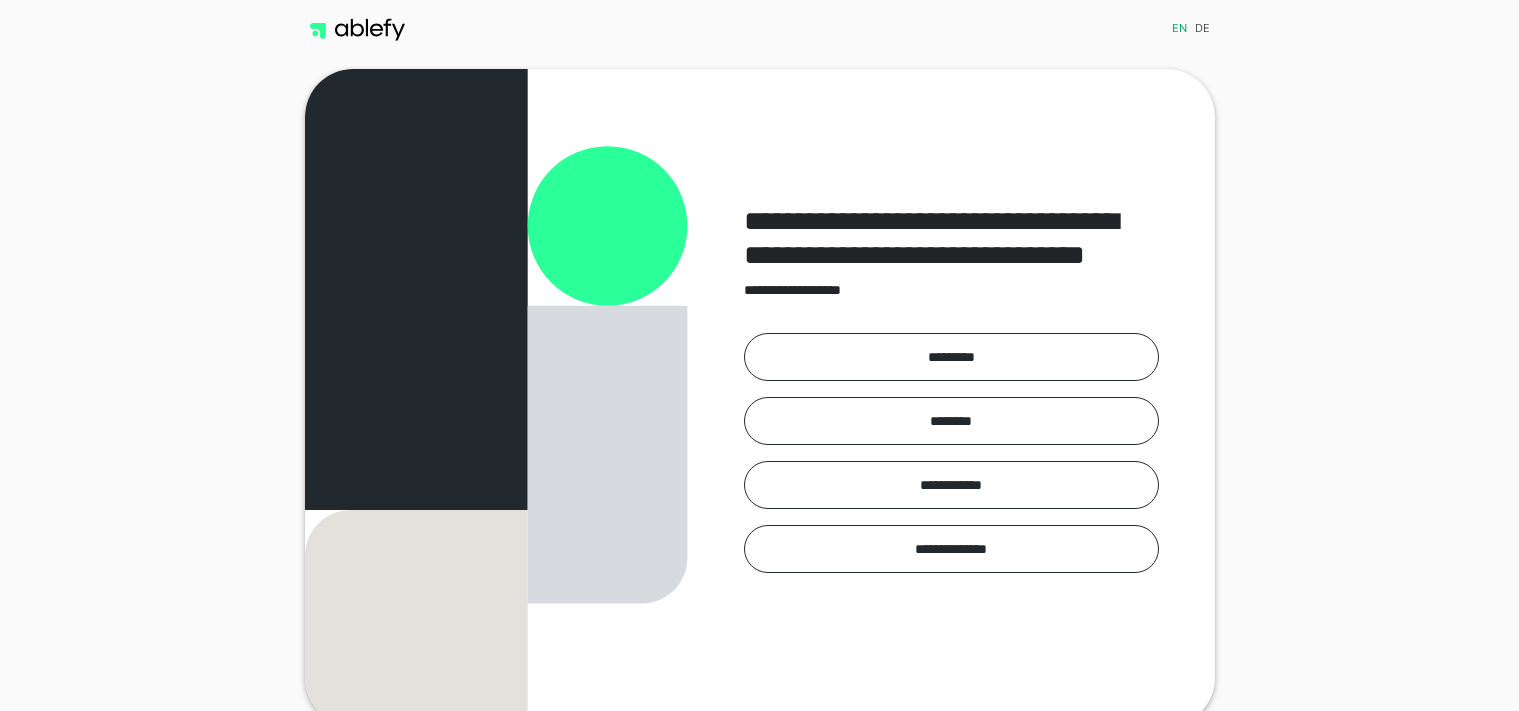 scroll, scrollTop: 0, scrollLeft: 0, axis: both 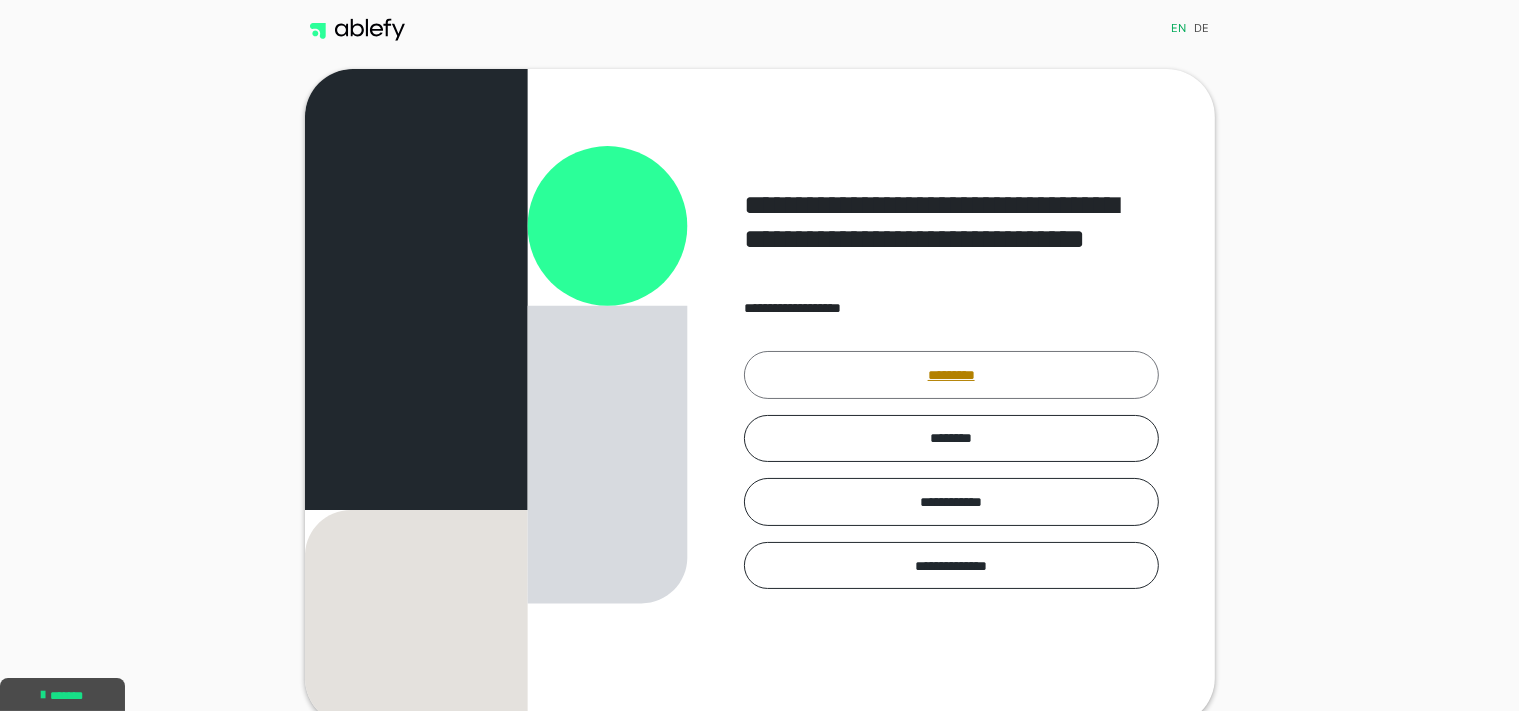 click on "*********" at bounding box center [951, 375] 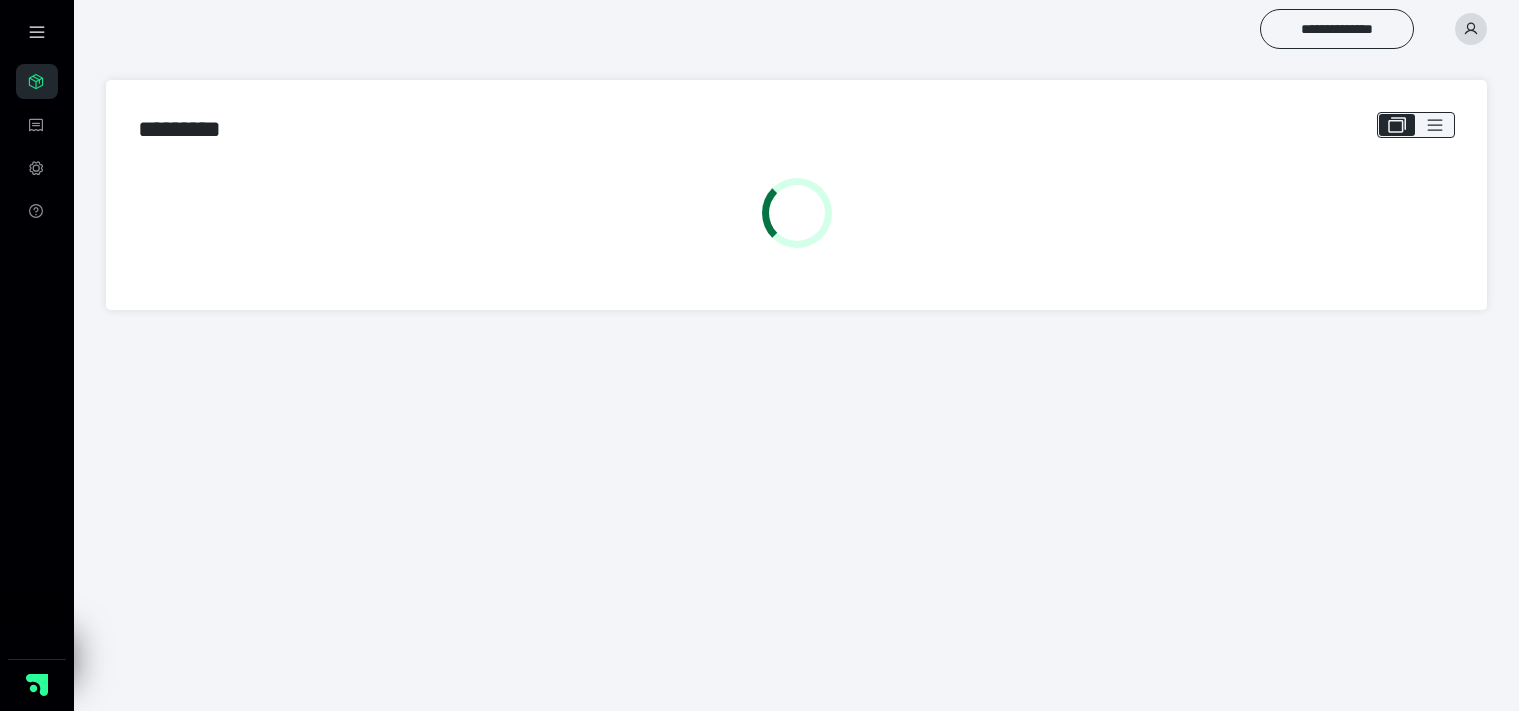 scroll, scrollTop: 0, scrollLeft: 0, axis: both 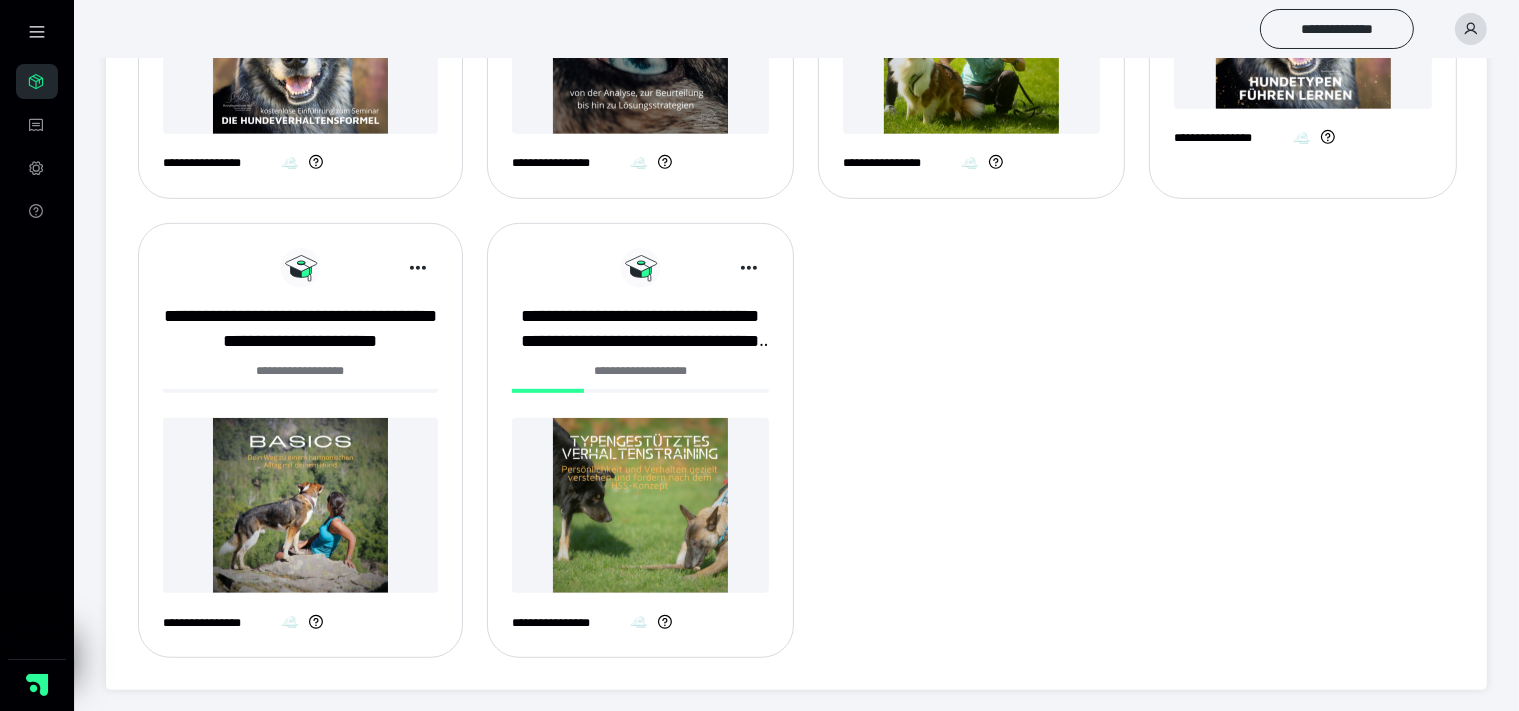 click at bounding box center [640, 505] 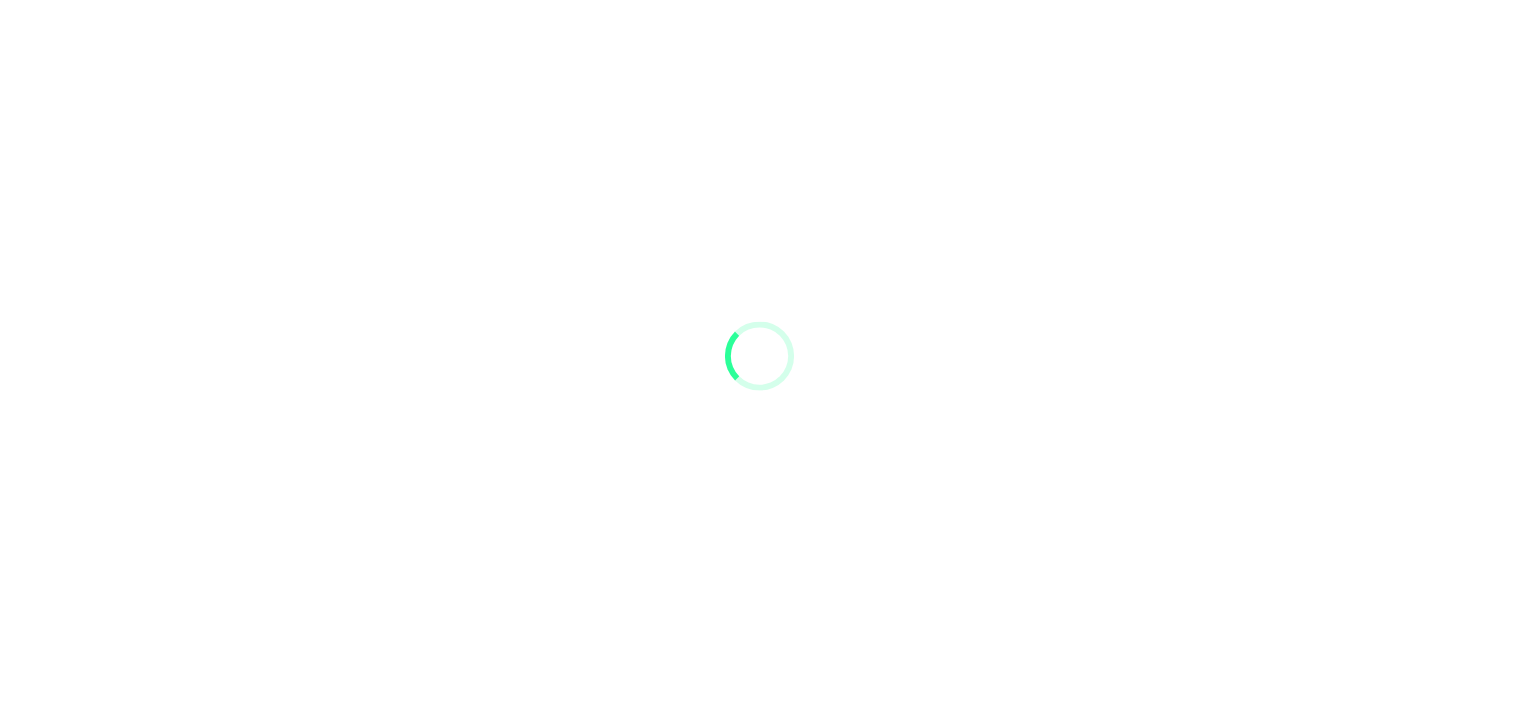 scroll, scrollTop: 0, scrollLeft: 0, axis: both 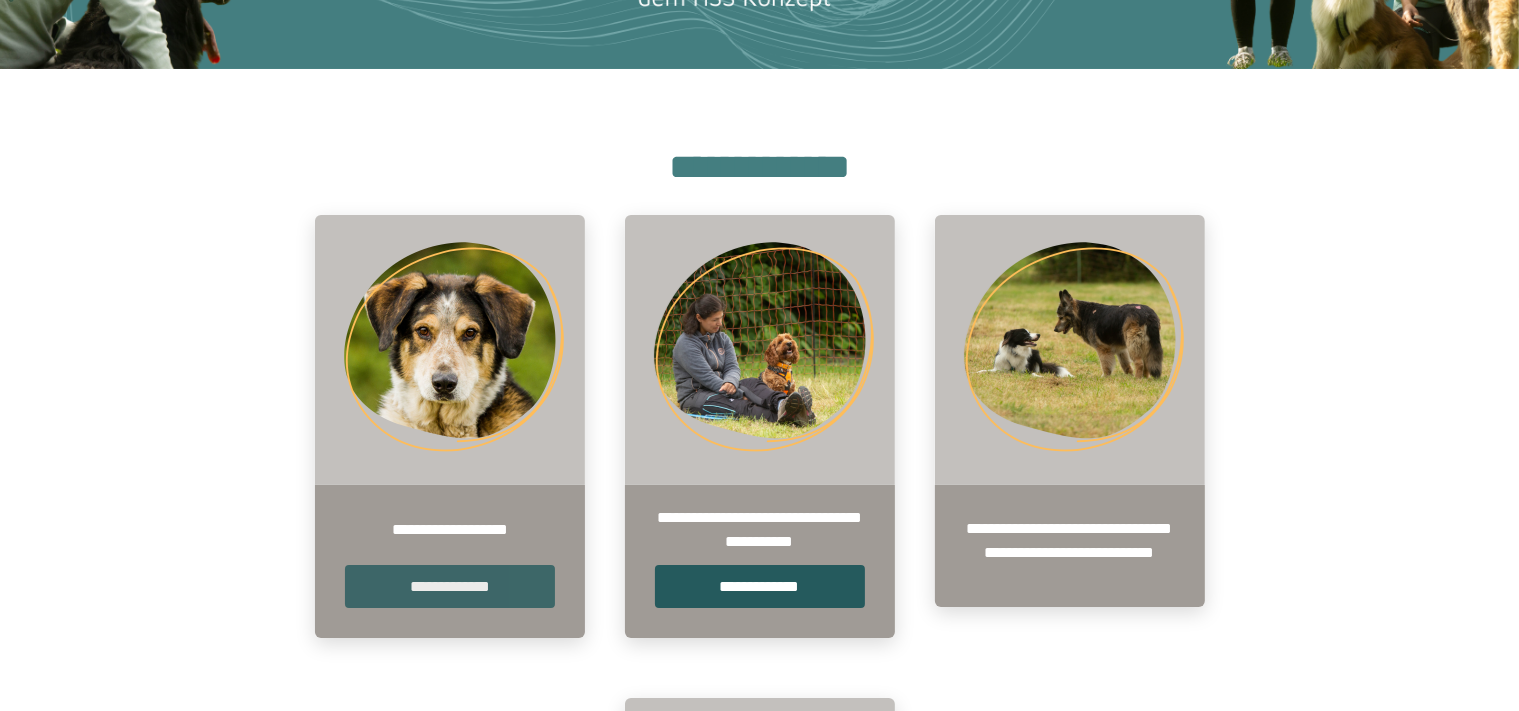click on "**********" at bounding box center [450, 586] 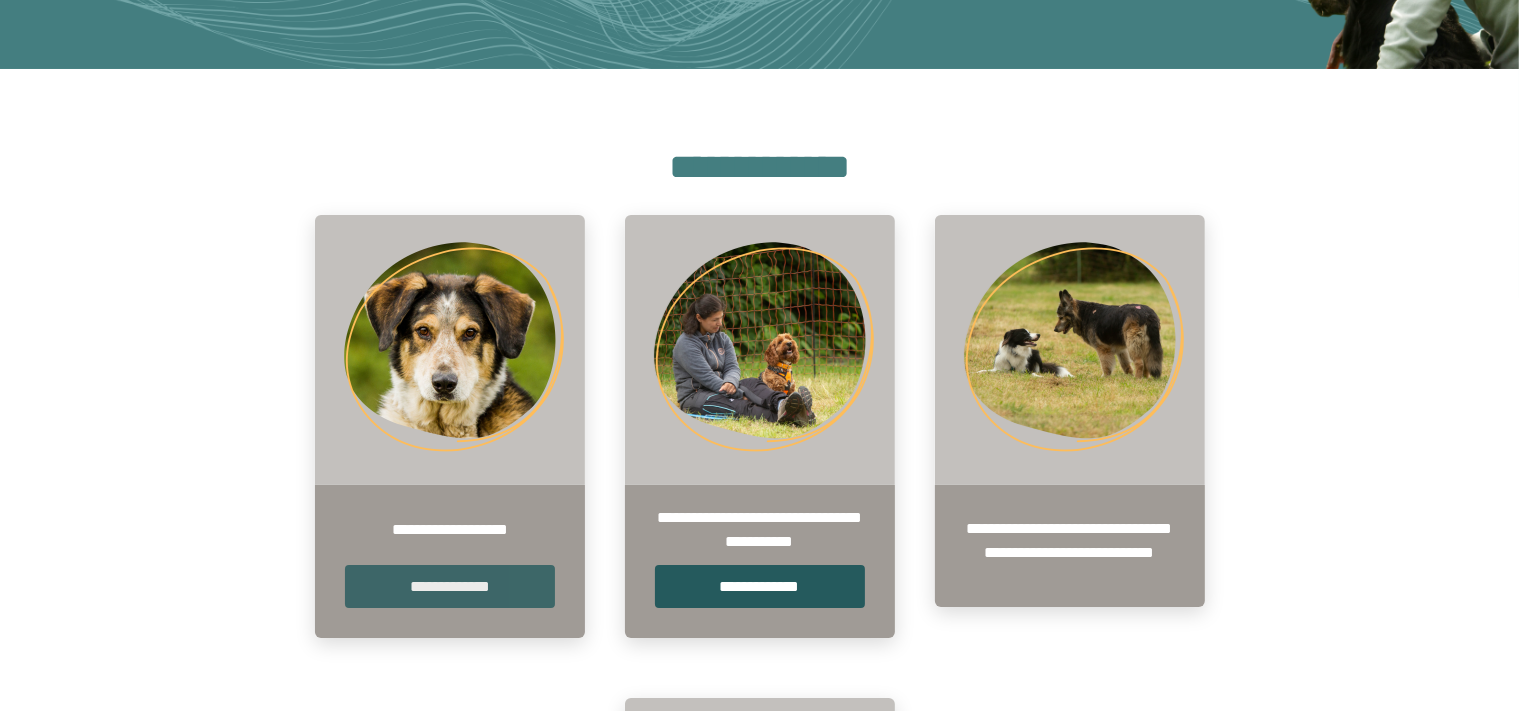 scroll, scrollTop: 0, scrollLeft: 0, axis: both 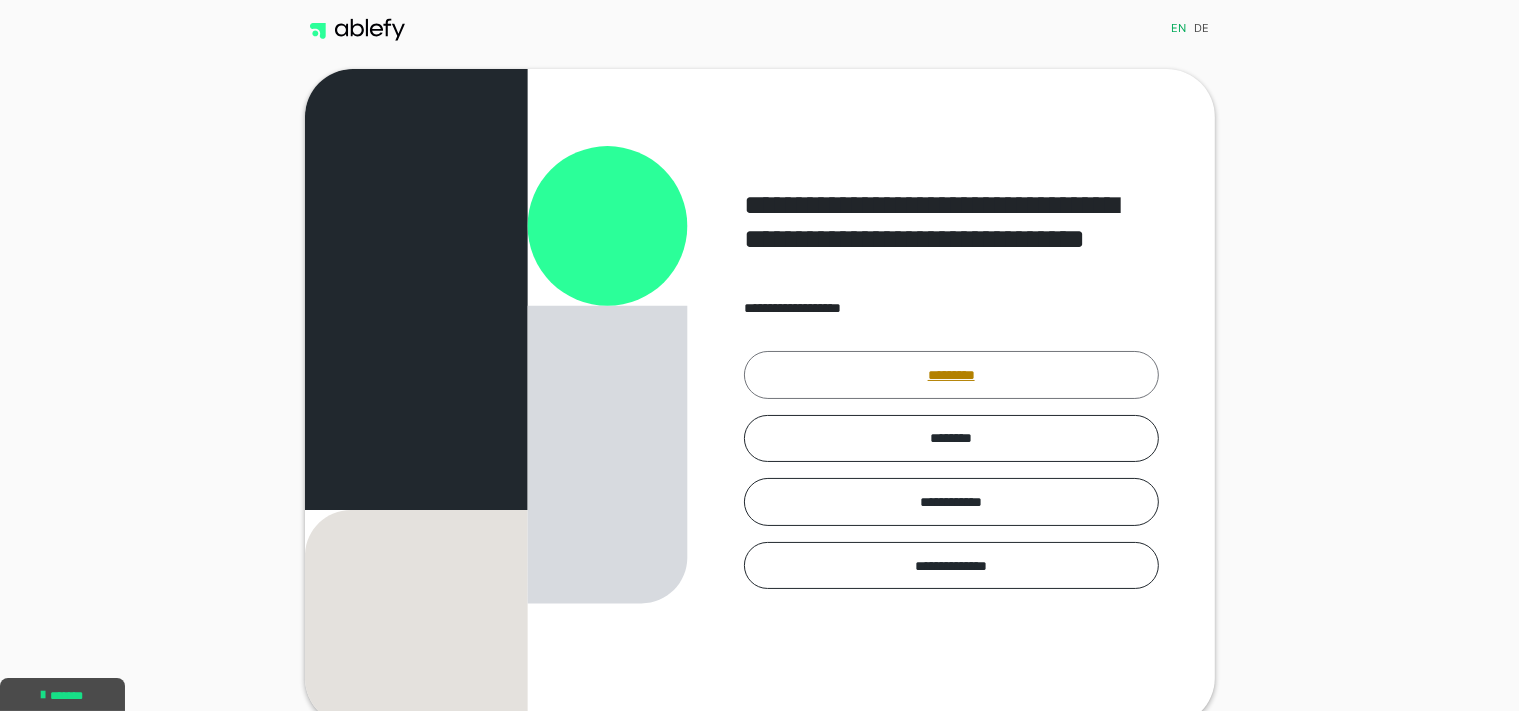 click on "*********" at bounding box center [951, 375] 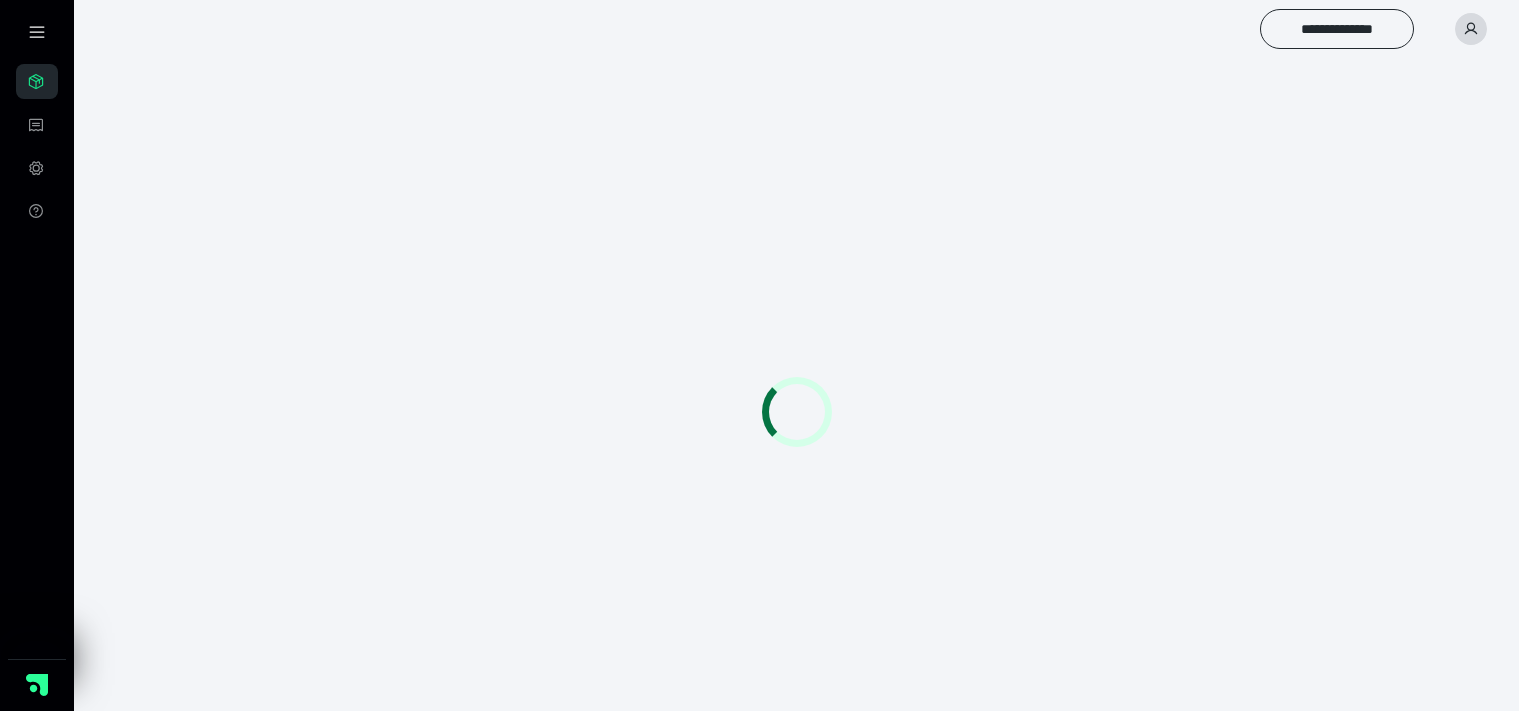 scroll, scrollTop: 0, scrollLeft: 0, axis: both 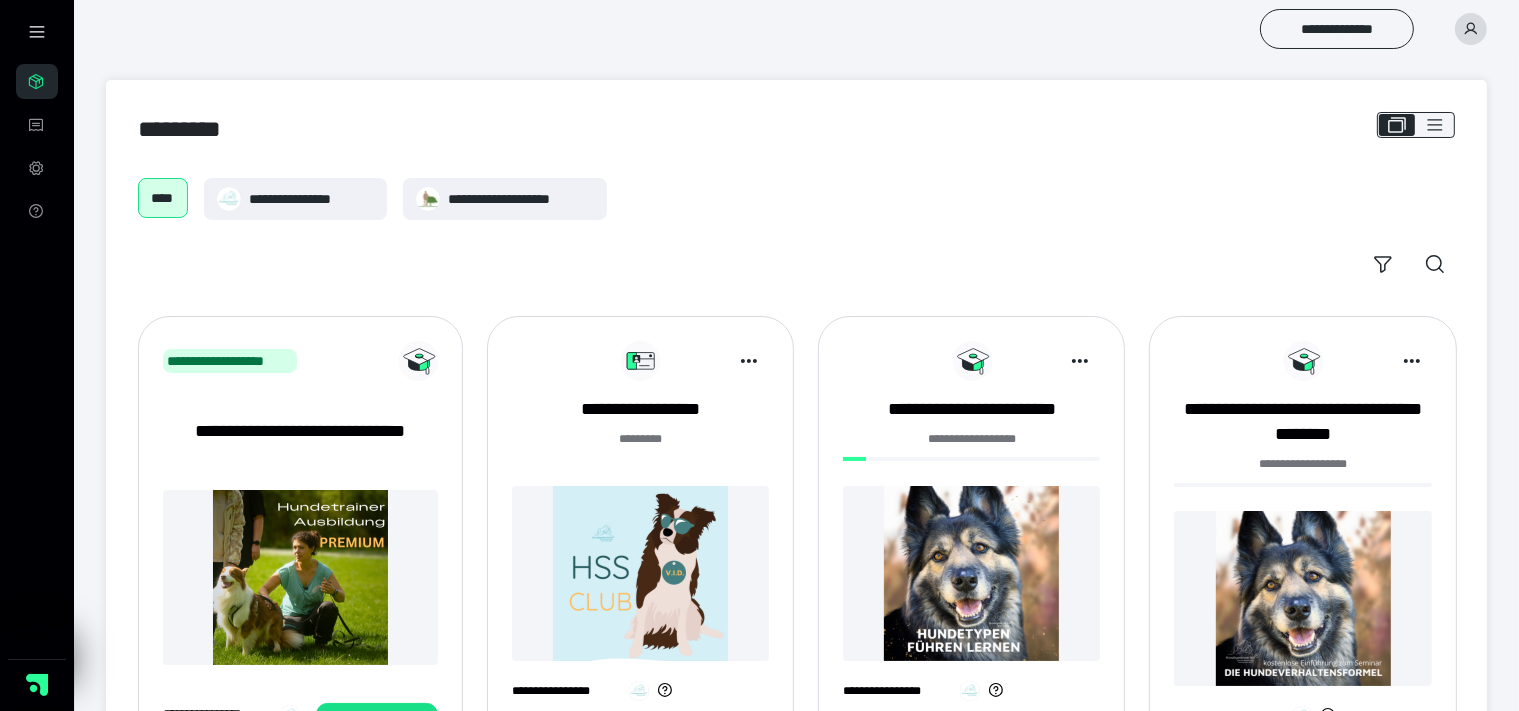 click at bounding box center (971, 573) 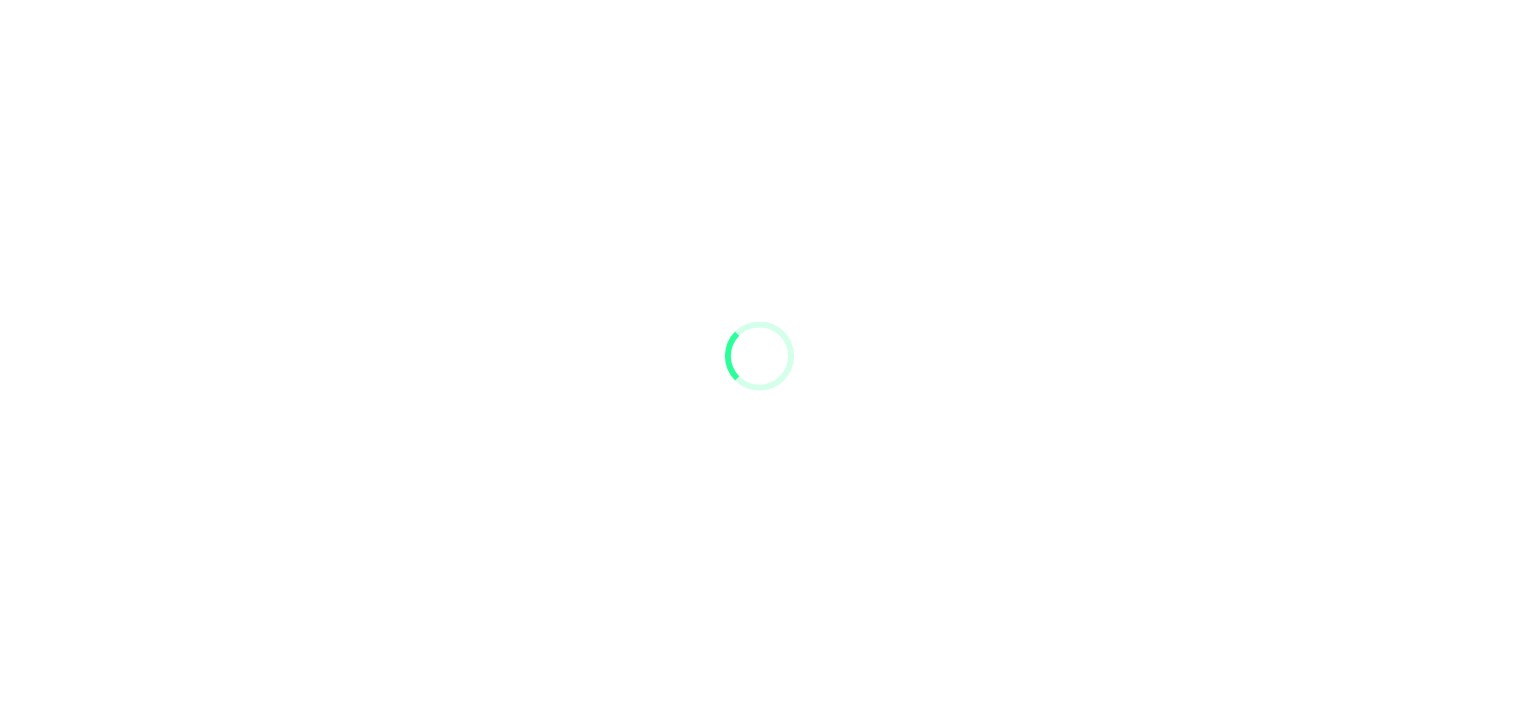 scroll, scrollTop: 0, scrollLeft: 0, axis: both 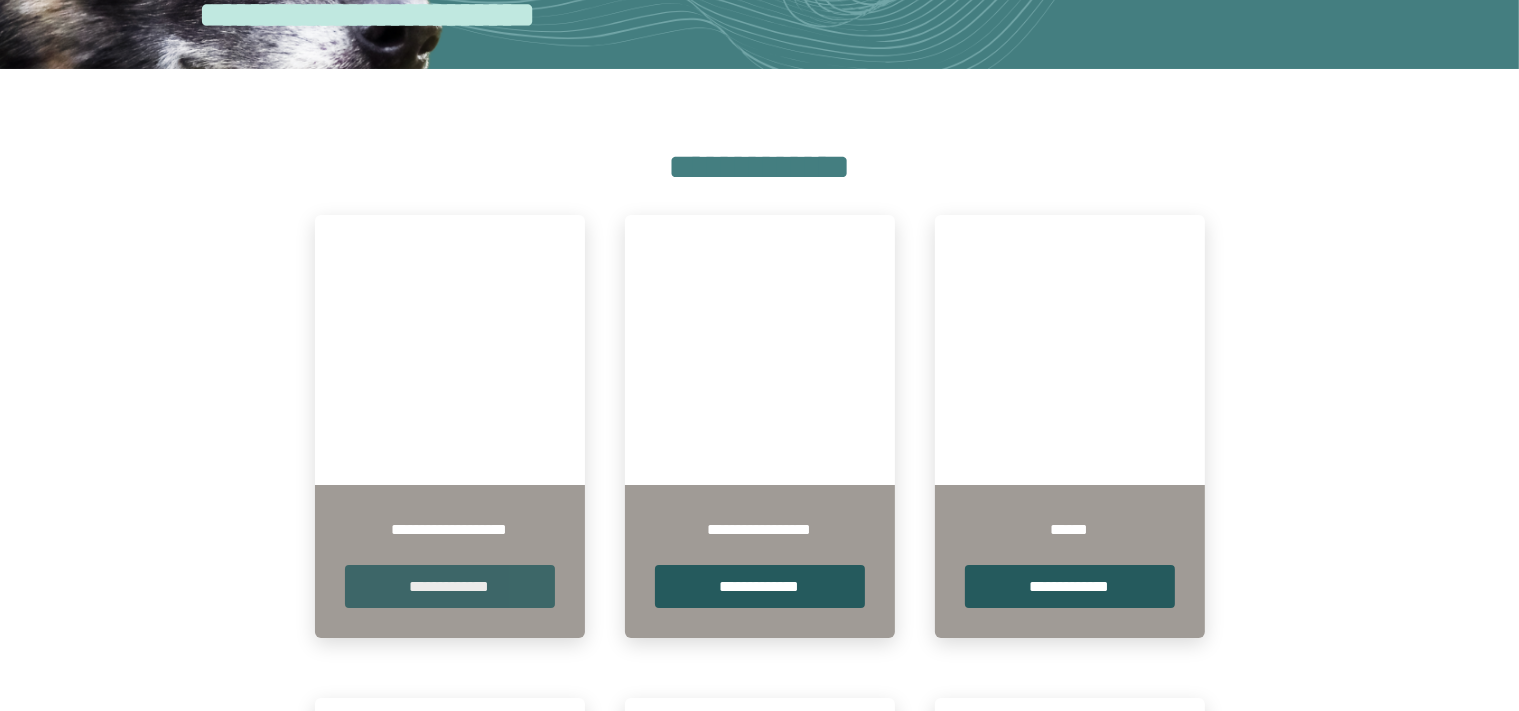 click on "**********" at bounding box center (450, 586) 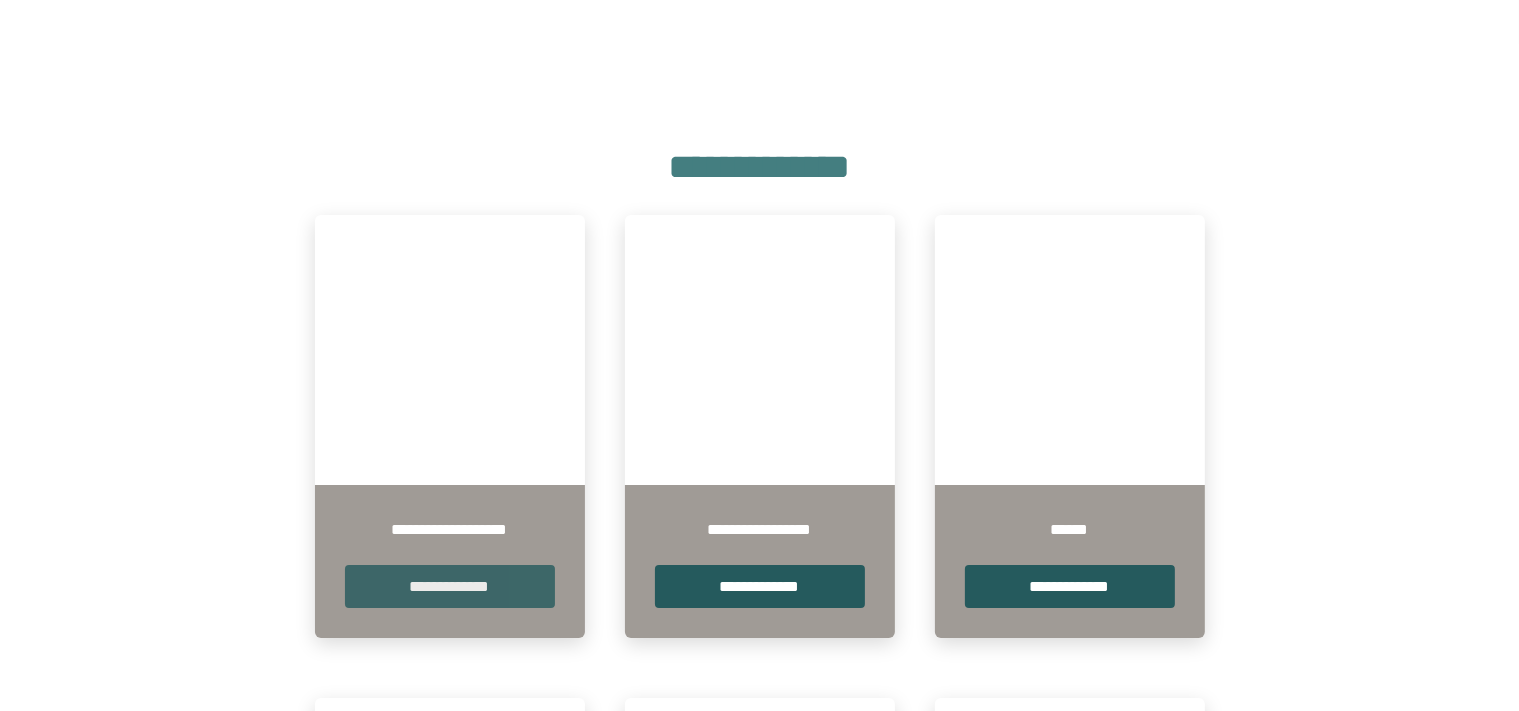scroll, scrollTop: 0, scrollLeft: 0, axis: both 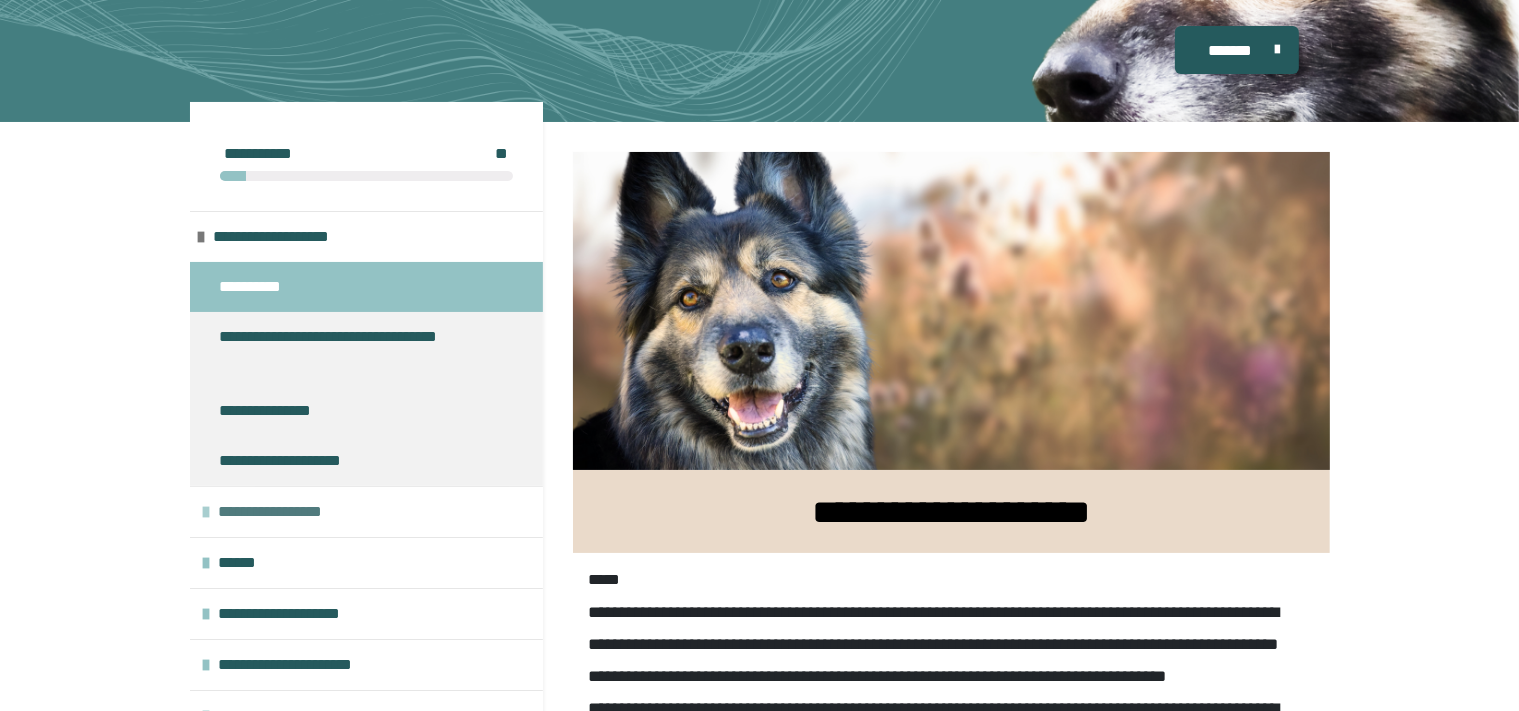 click on "**********" at bounding box center (366, 511) 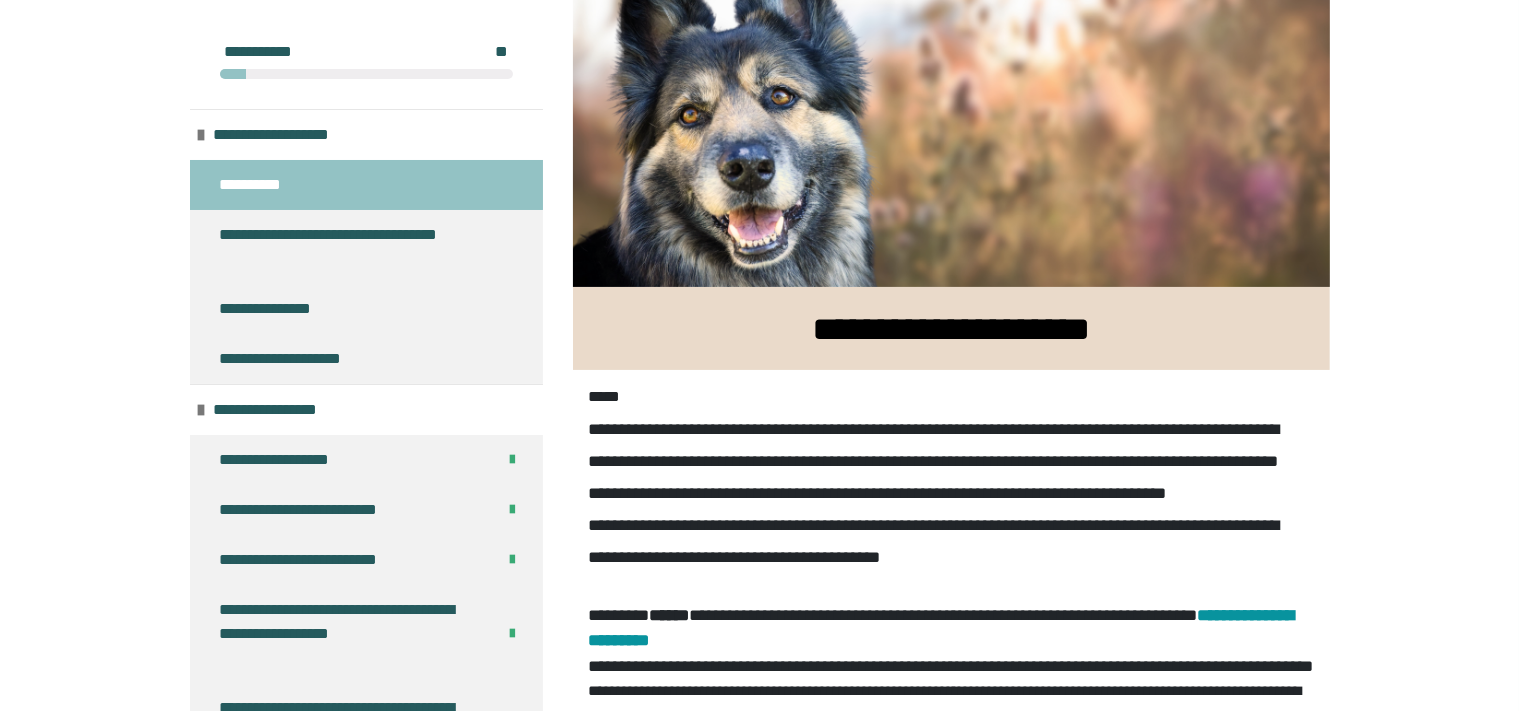 scroll, scrollTop: 352, scrollLeft: 0, axis: vertical 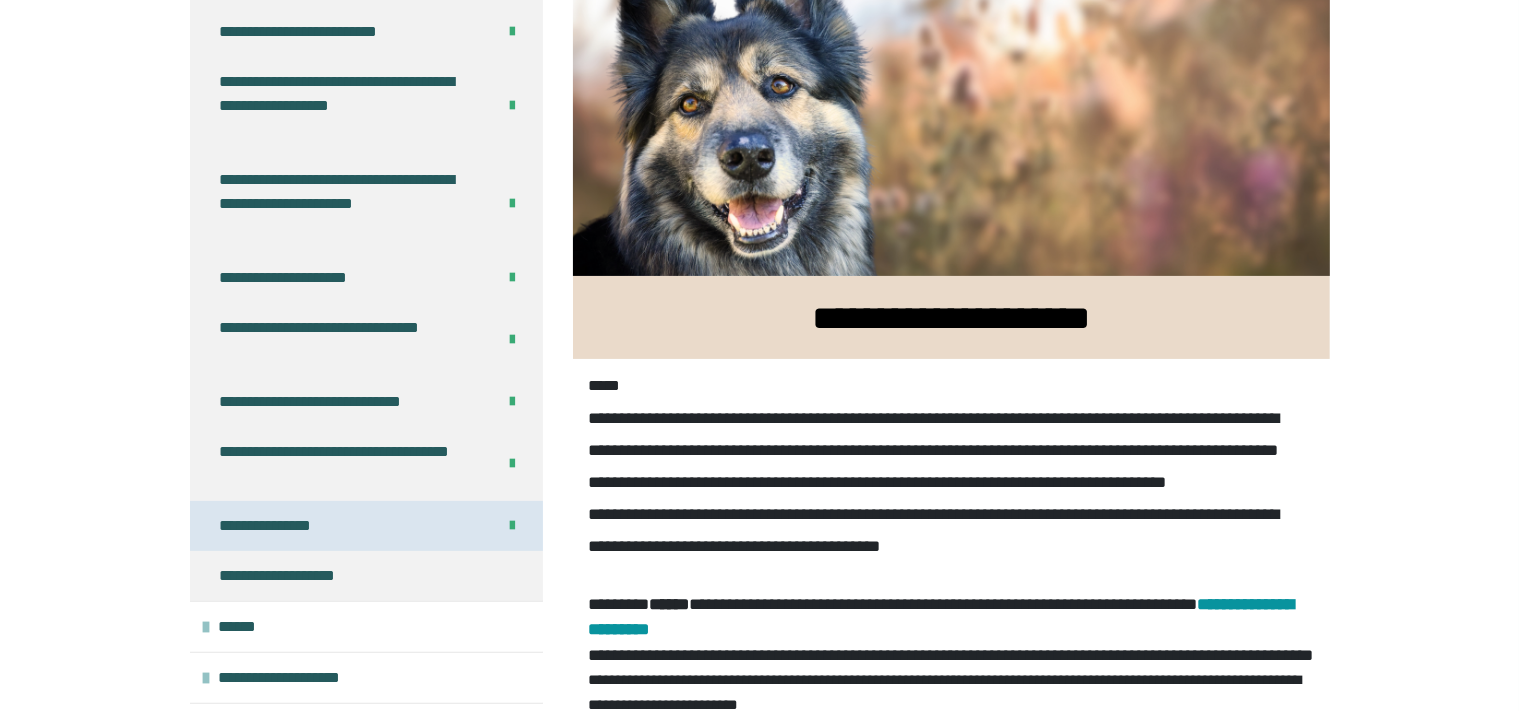 click on "**********" at bounding box center (278, 526) 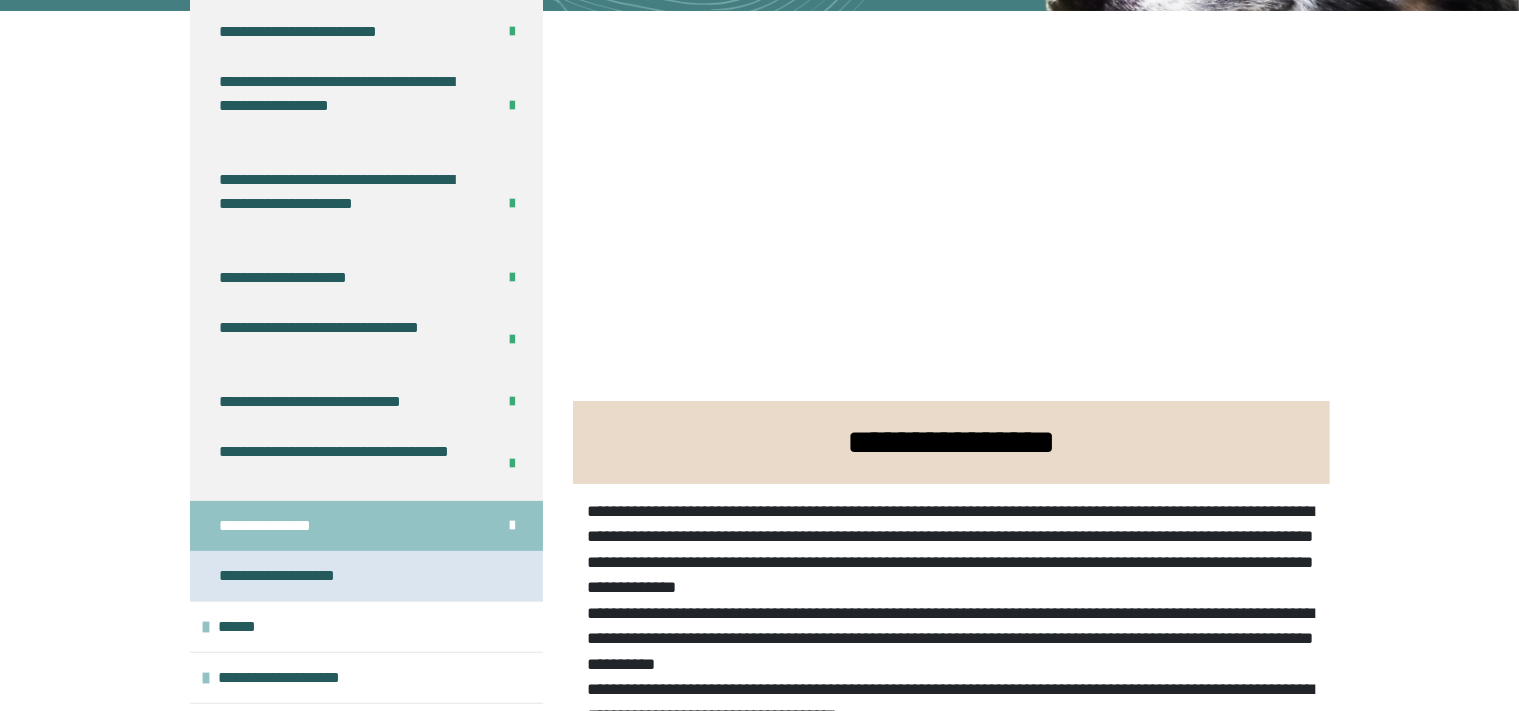 click on "**********" at bounding box center [366, 576] 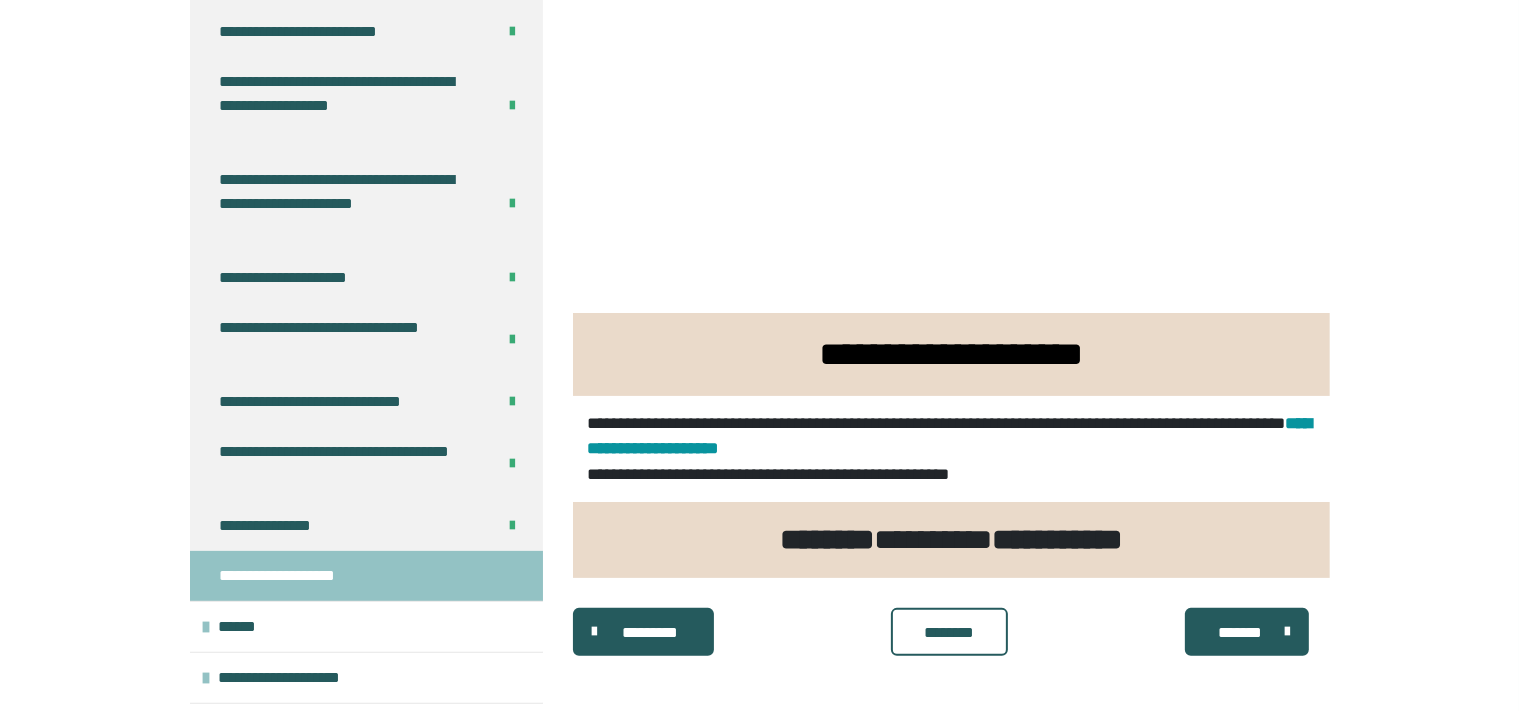 scroll, scrollTop: 362, scrollLeft: 0, axis: vertical 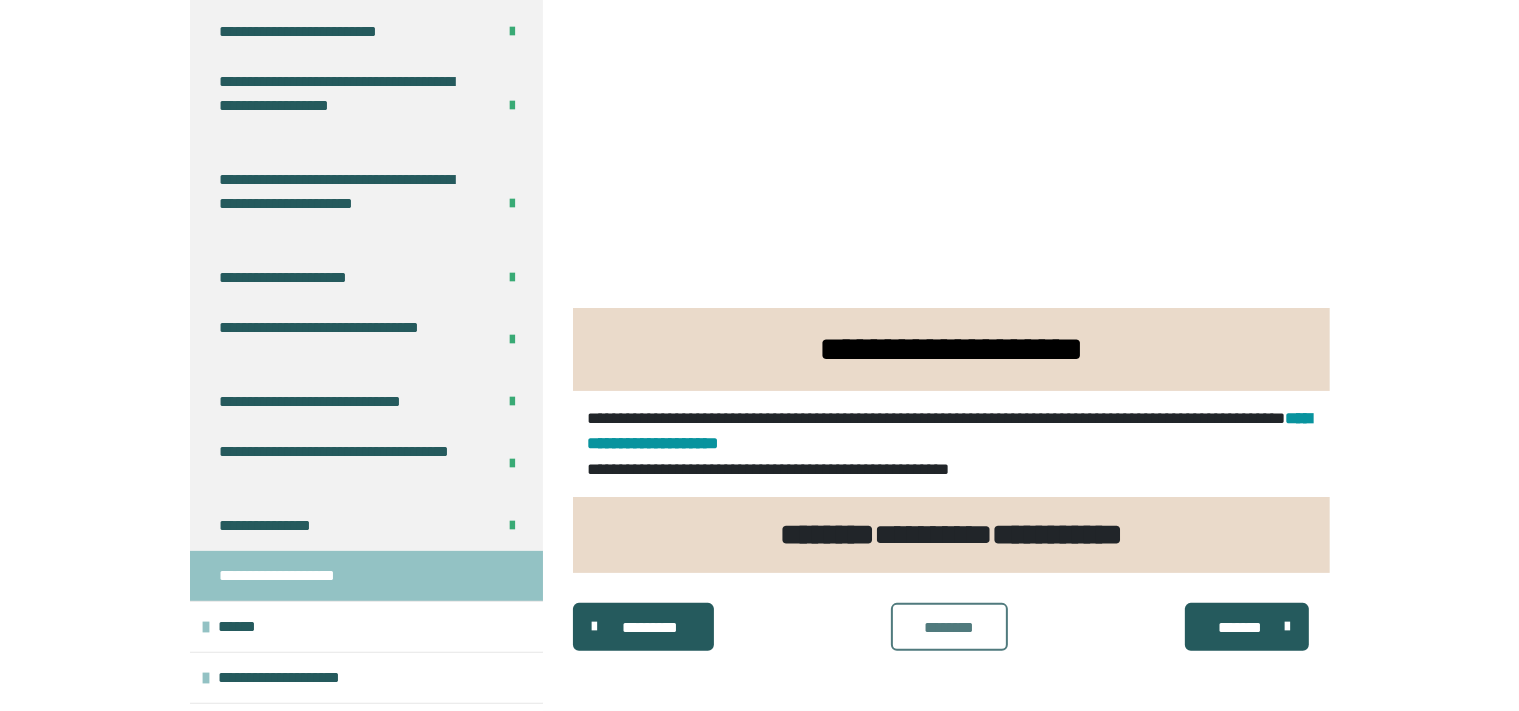 click on "********" at bounding box center (949, 628) 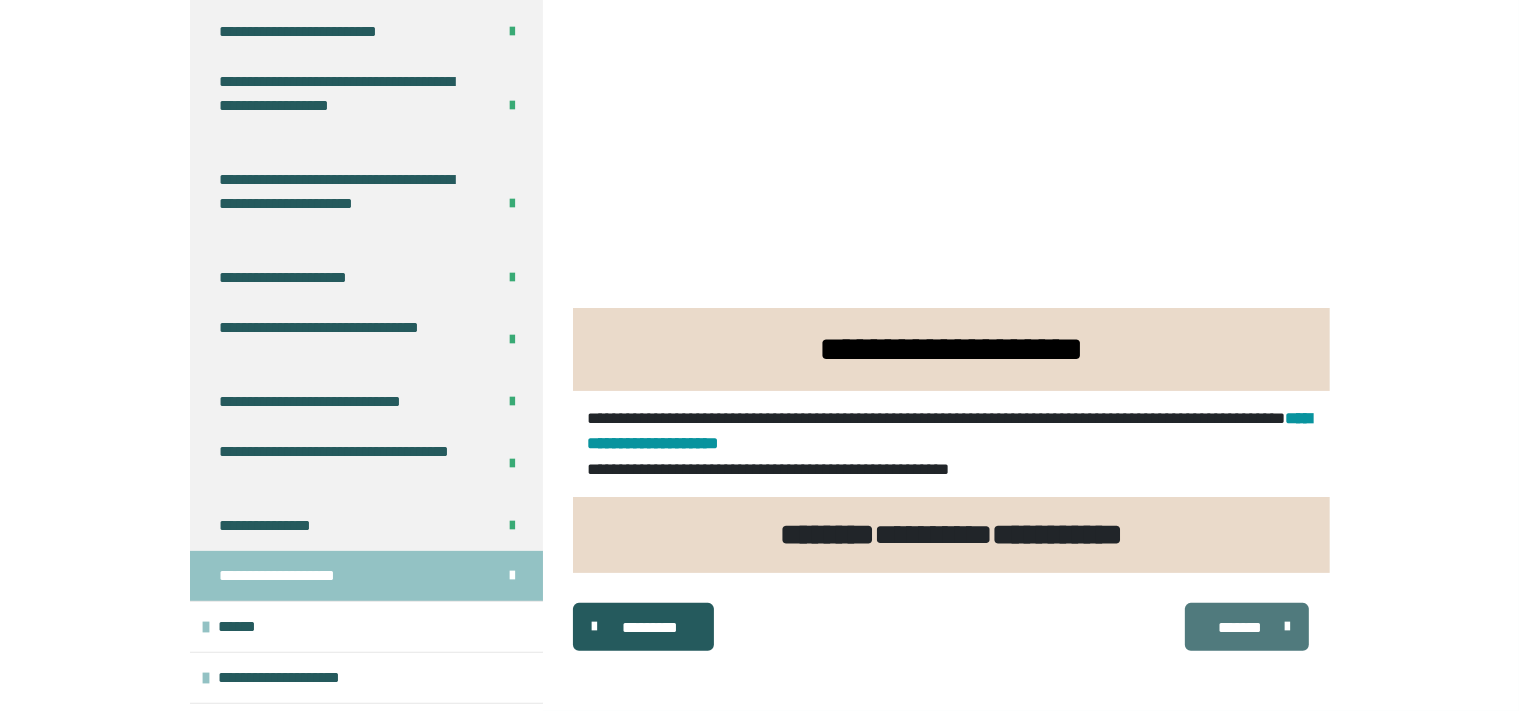 click on "*******" at bounding box center (1240, 628) 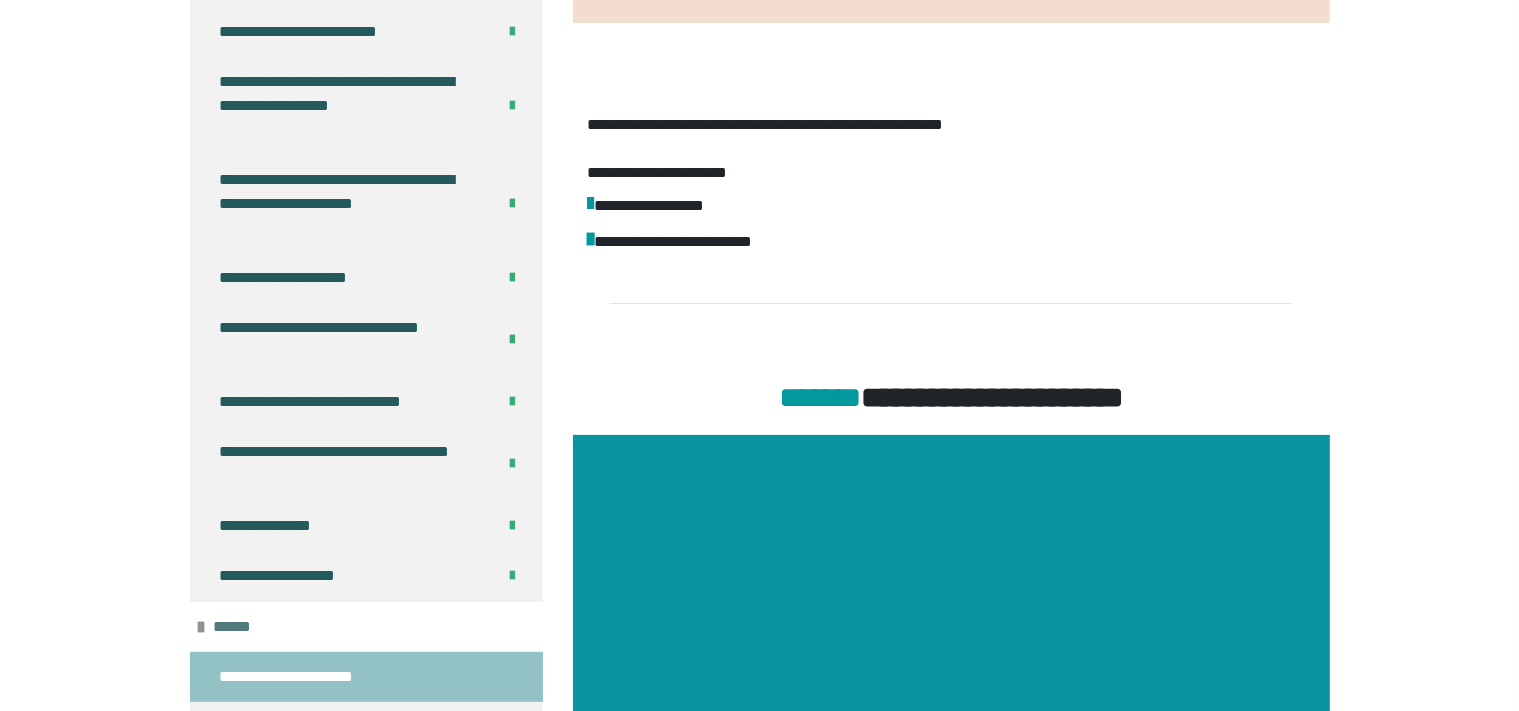 click on "******" at bounding box center (366, 626) 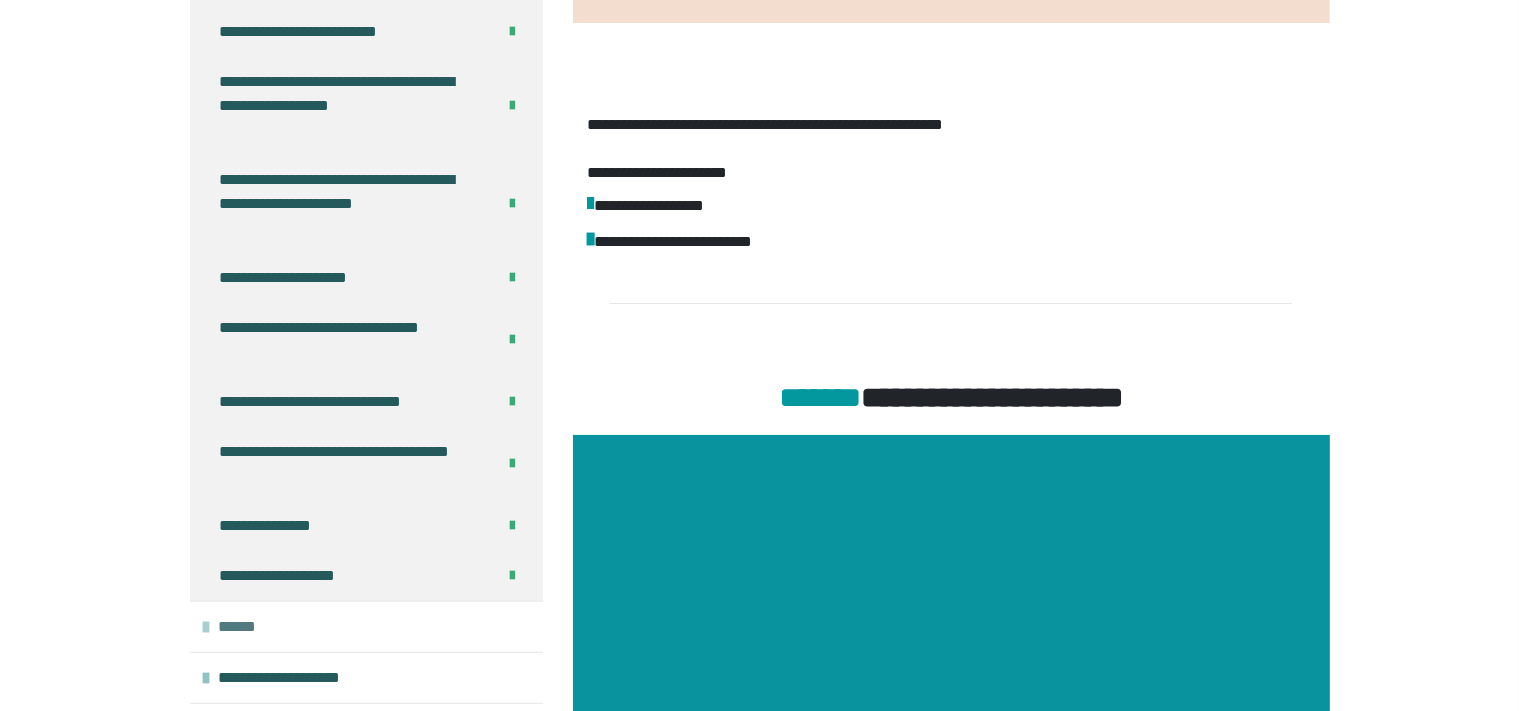 click on "******" at bounding box center (366, 626) 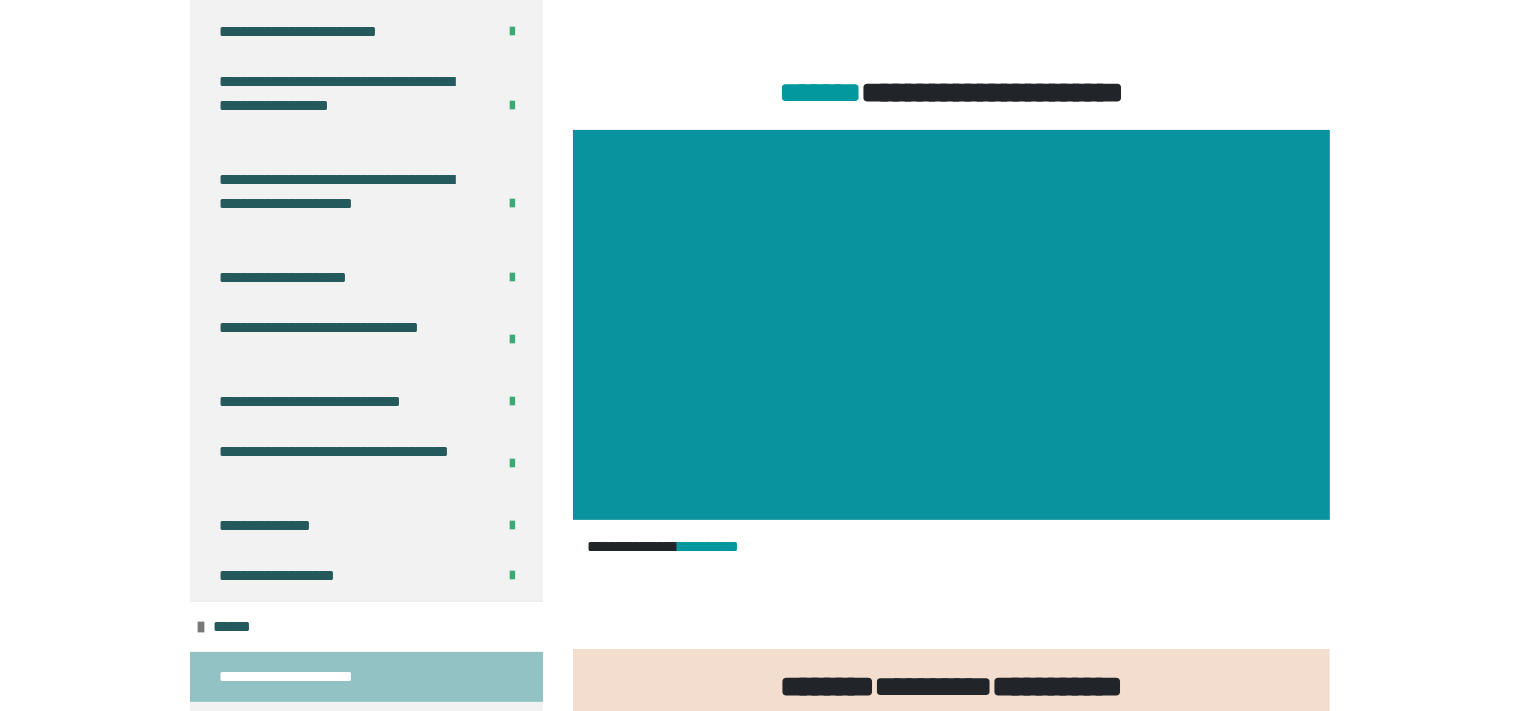 scroll, scrollTop: 679, scrollLeft: 0, axis: vertical 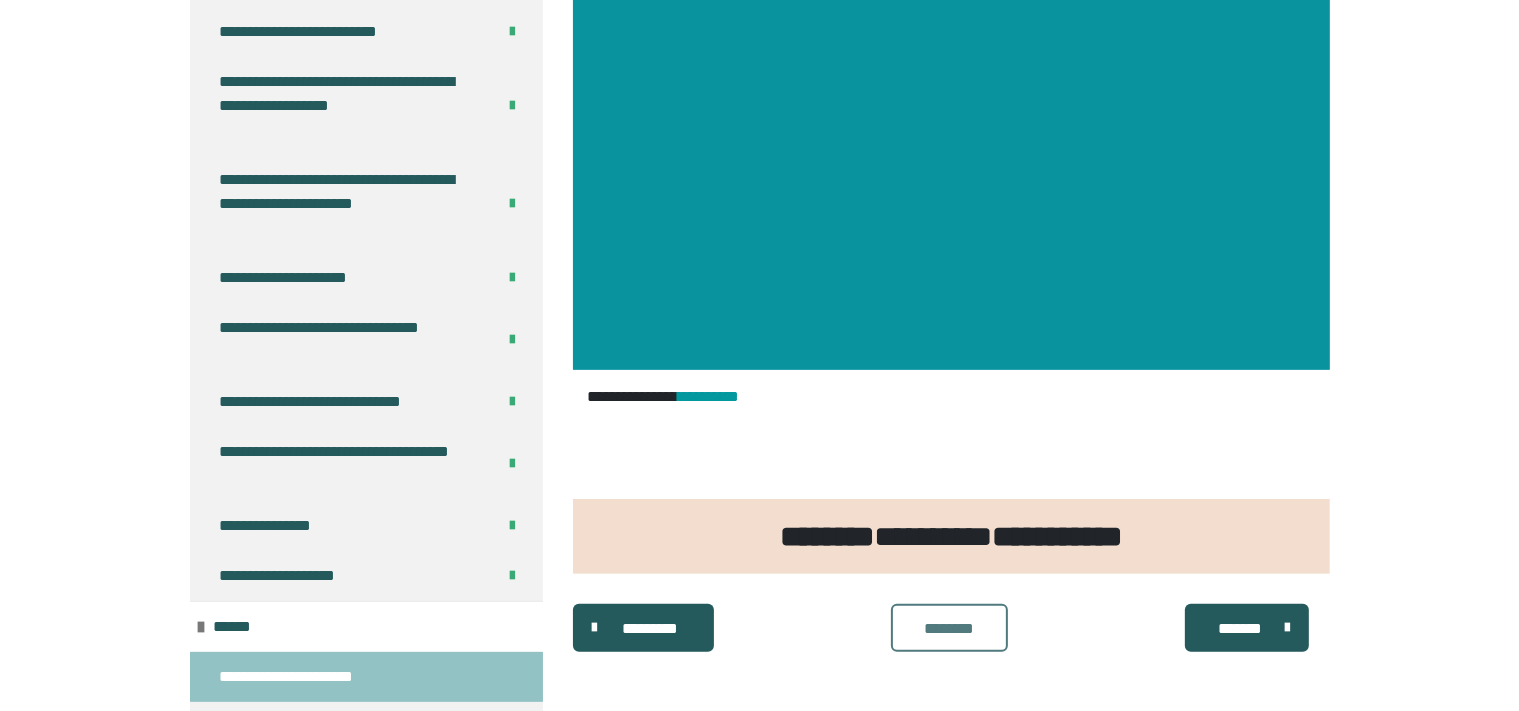 click on "********" at bounding box center (949, 629) 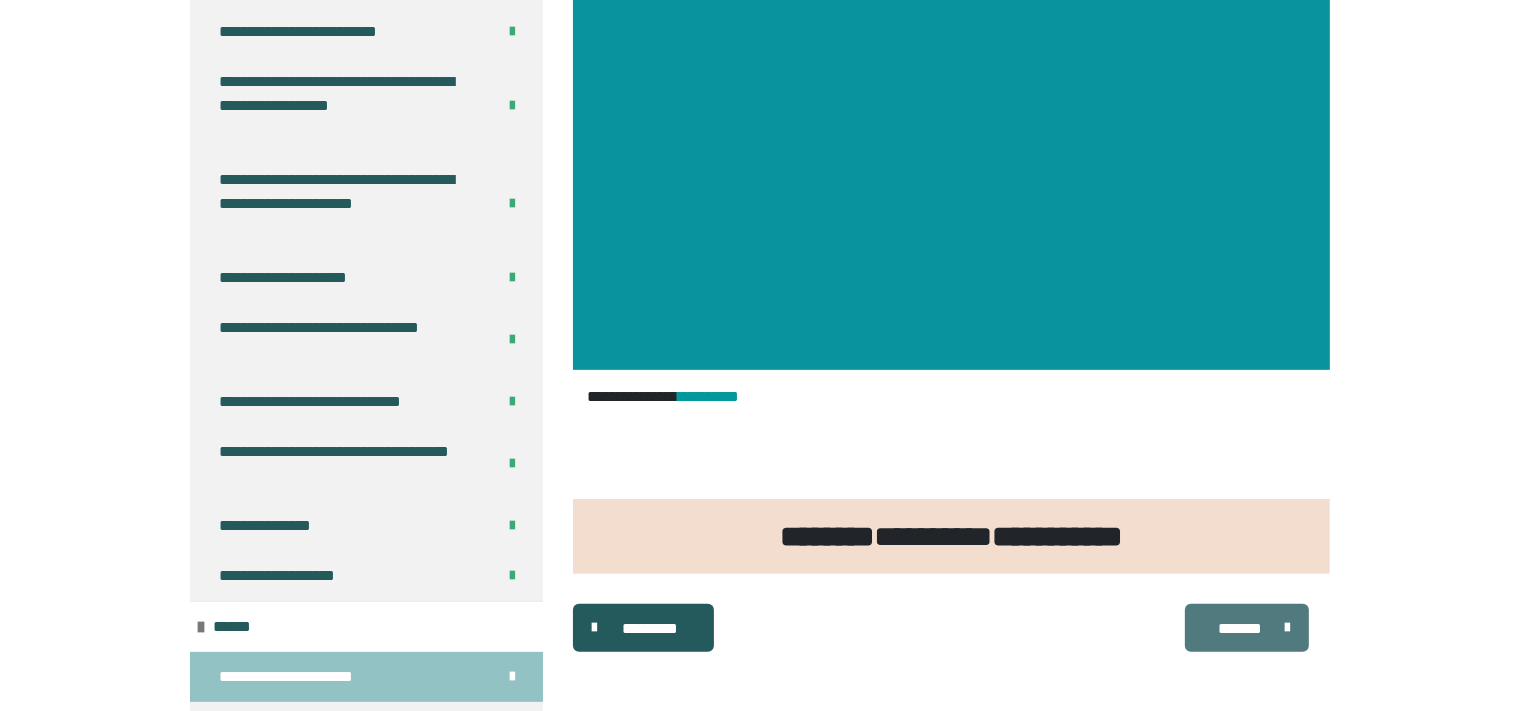 click on "*******" at bounding box center (1240, 629) 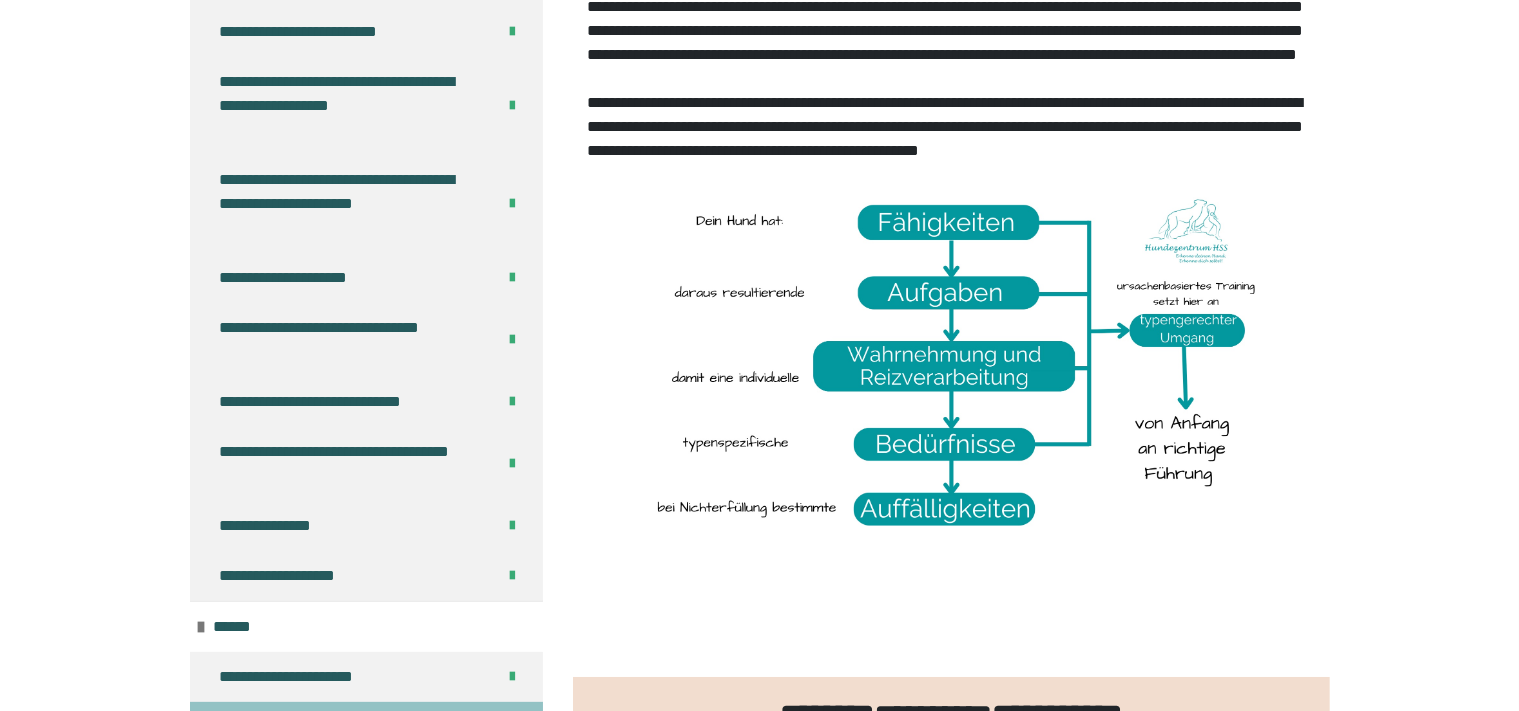scroll, scrollTop: 1030, scrollLeft: 0, axis: vertical 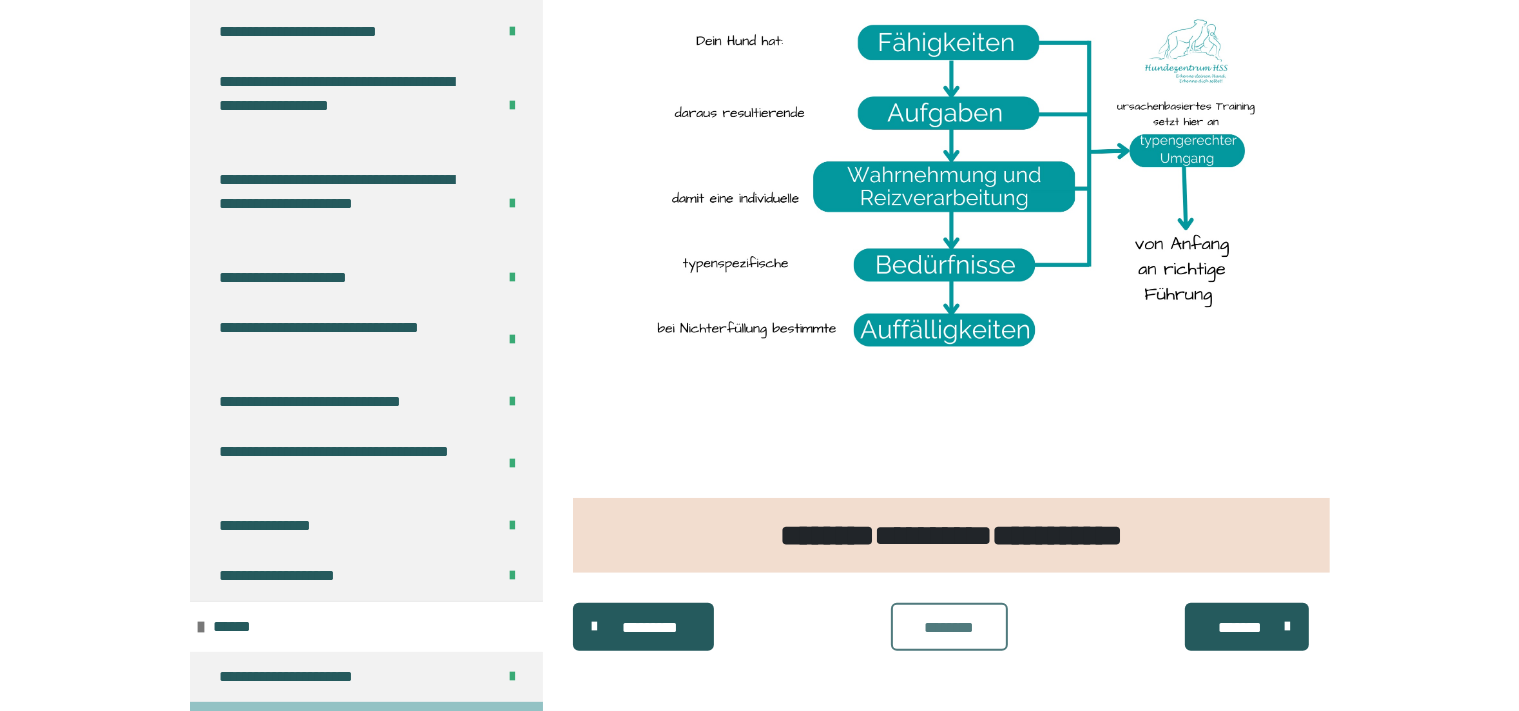 click on "********" at bounding box center [949, 628] 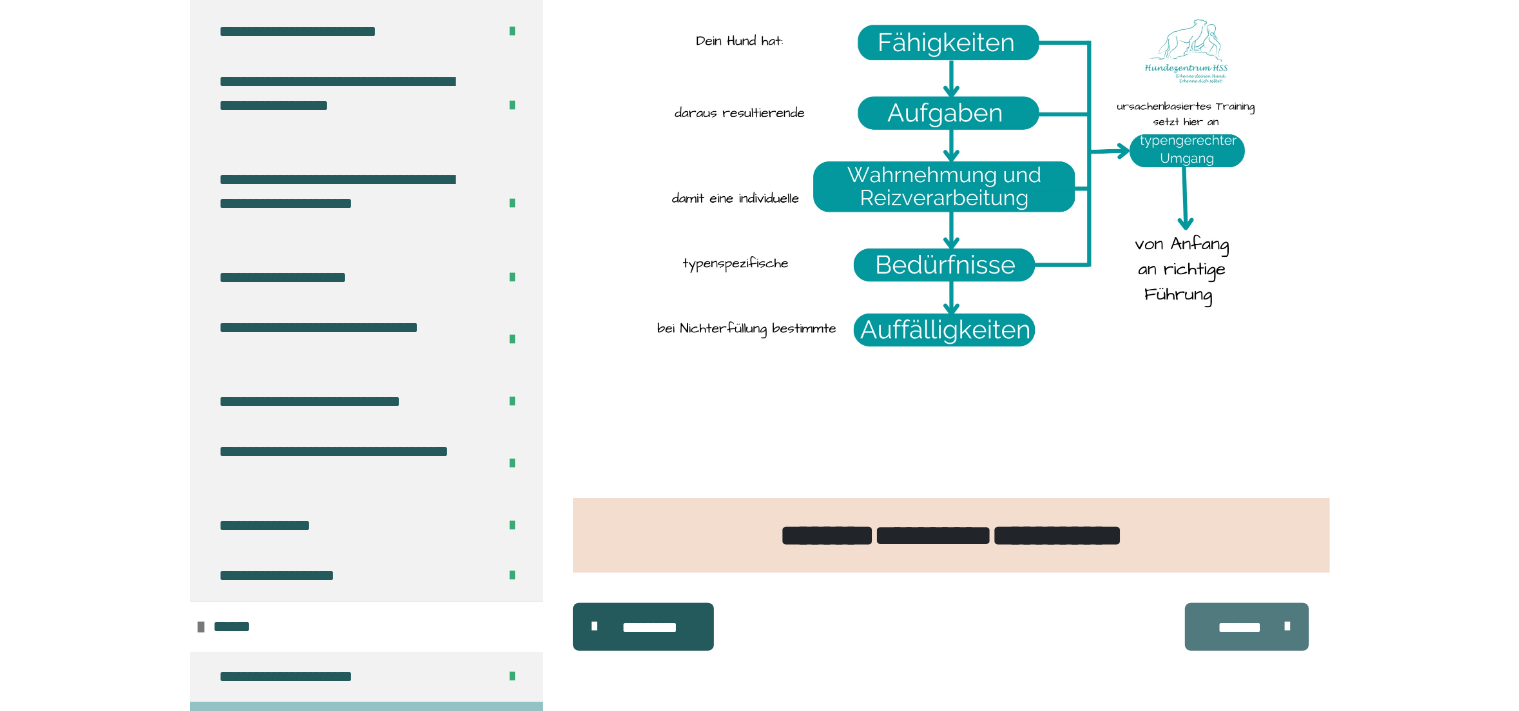 click on "*******" at bounding box center (1240, 628) 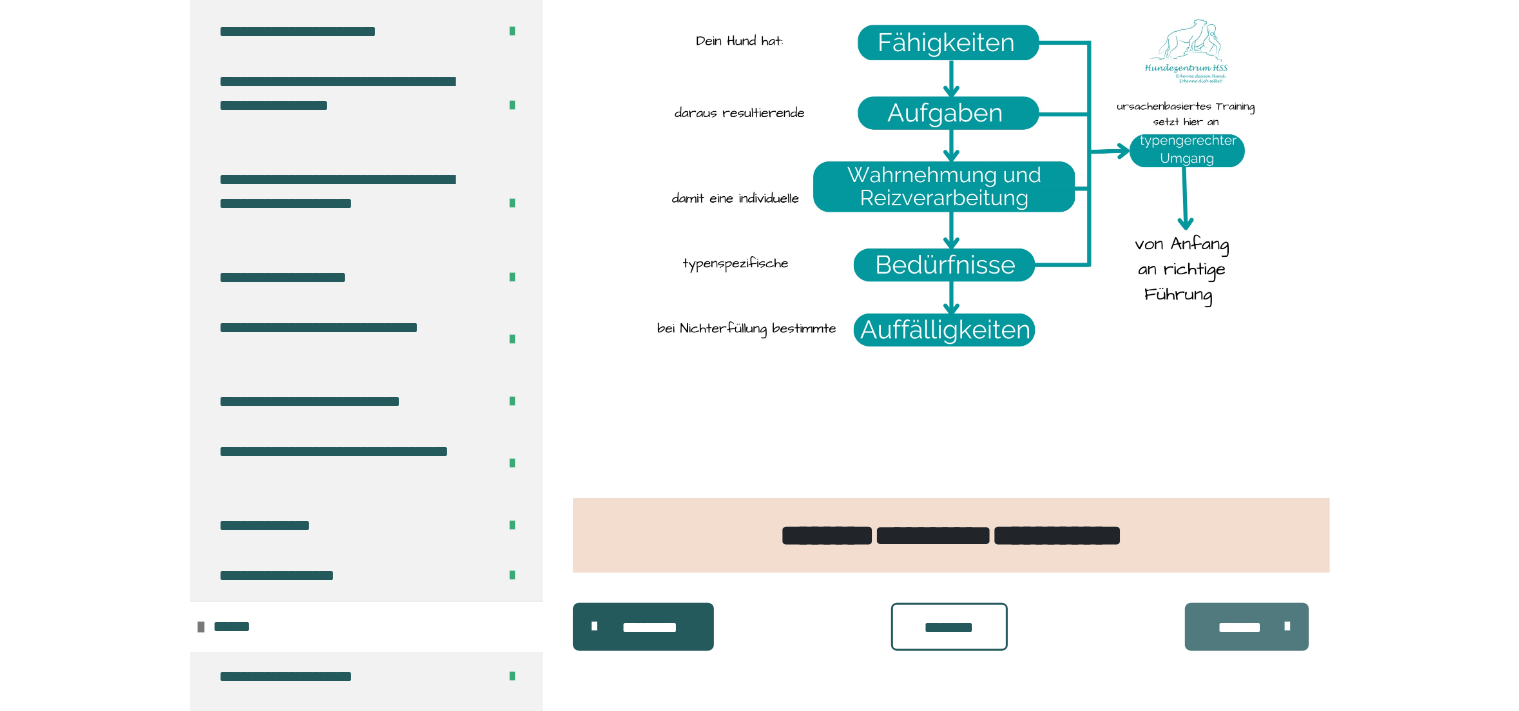 scroll, scrollTop: 817, scrollLeft: 0, axis: vertical 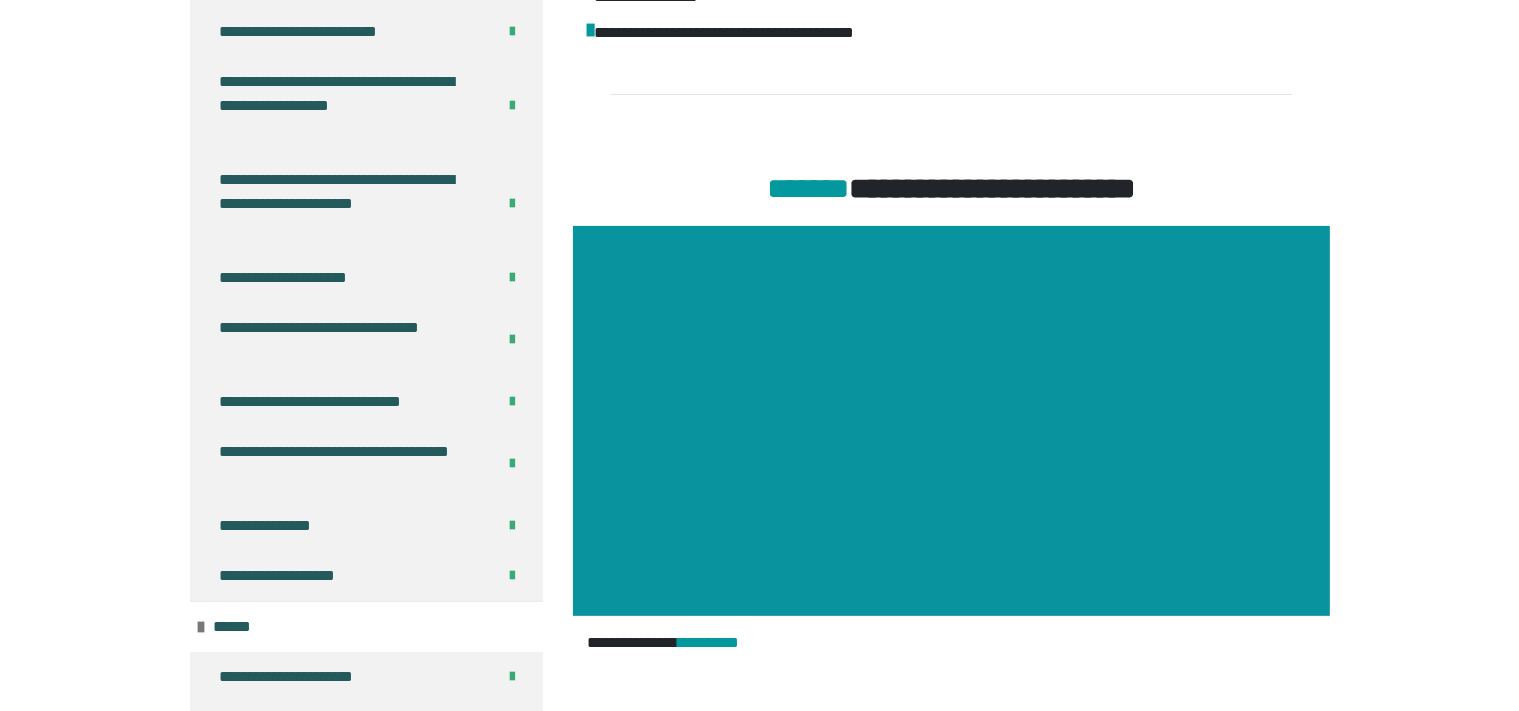 click on "[FIRST] [LAST] [STREET] [CITY] [STATE] [ZIP] [COUNTRY] [EMAIL] [PHONE] [SSN] [DLN] [CC] [DOB] [AGE]" at bounding box center [759, 193] 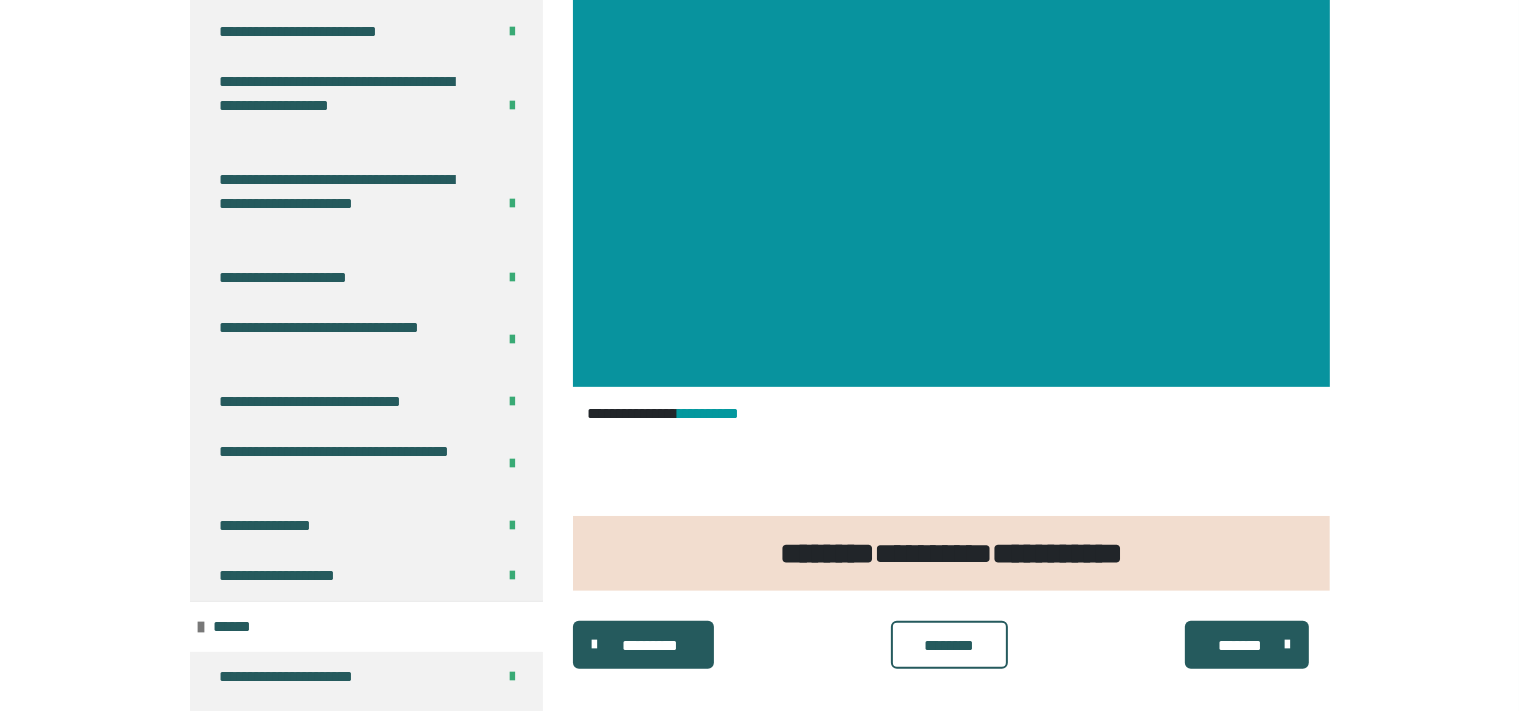 scroll, scrollTop: 817, scrollLeft: 0, axis: vertical 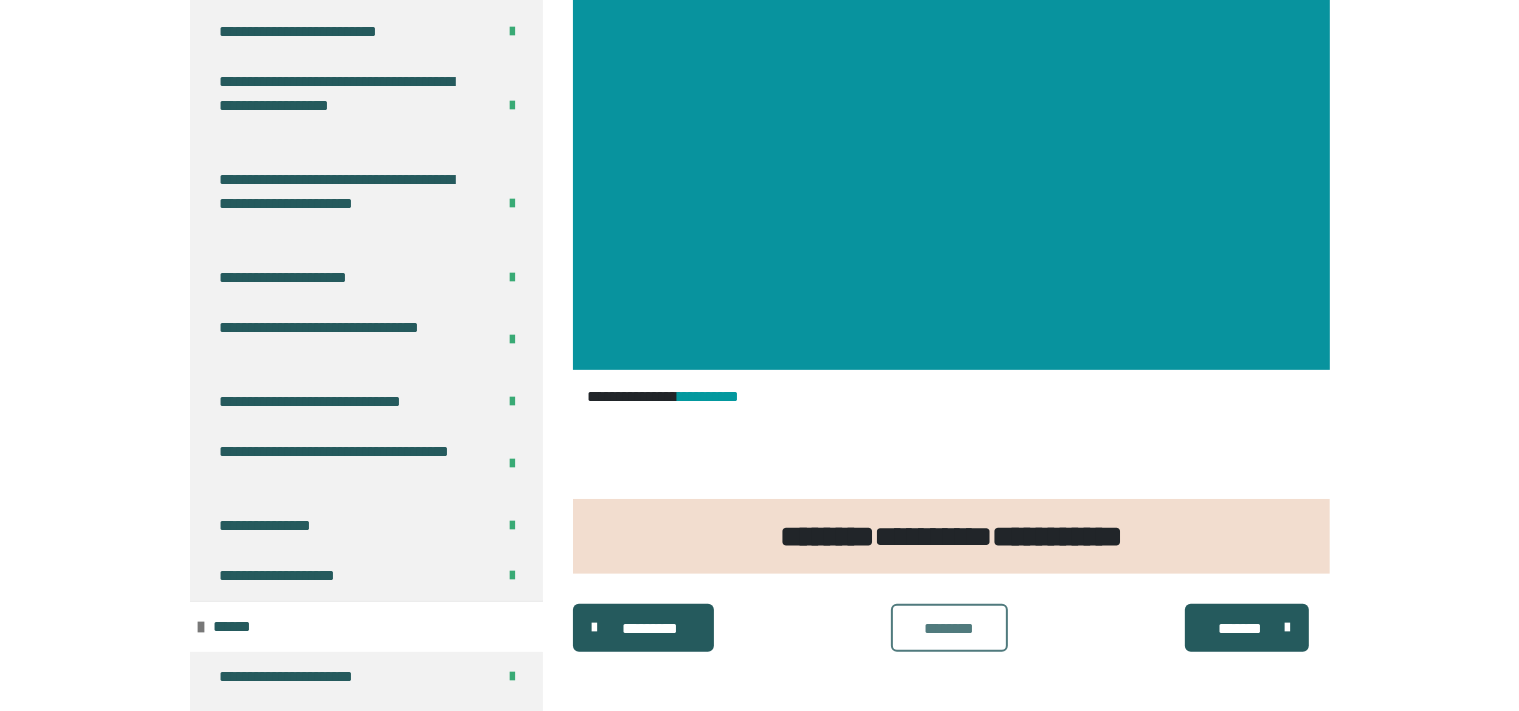 click on "********" at bounding box center (949, 629) 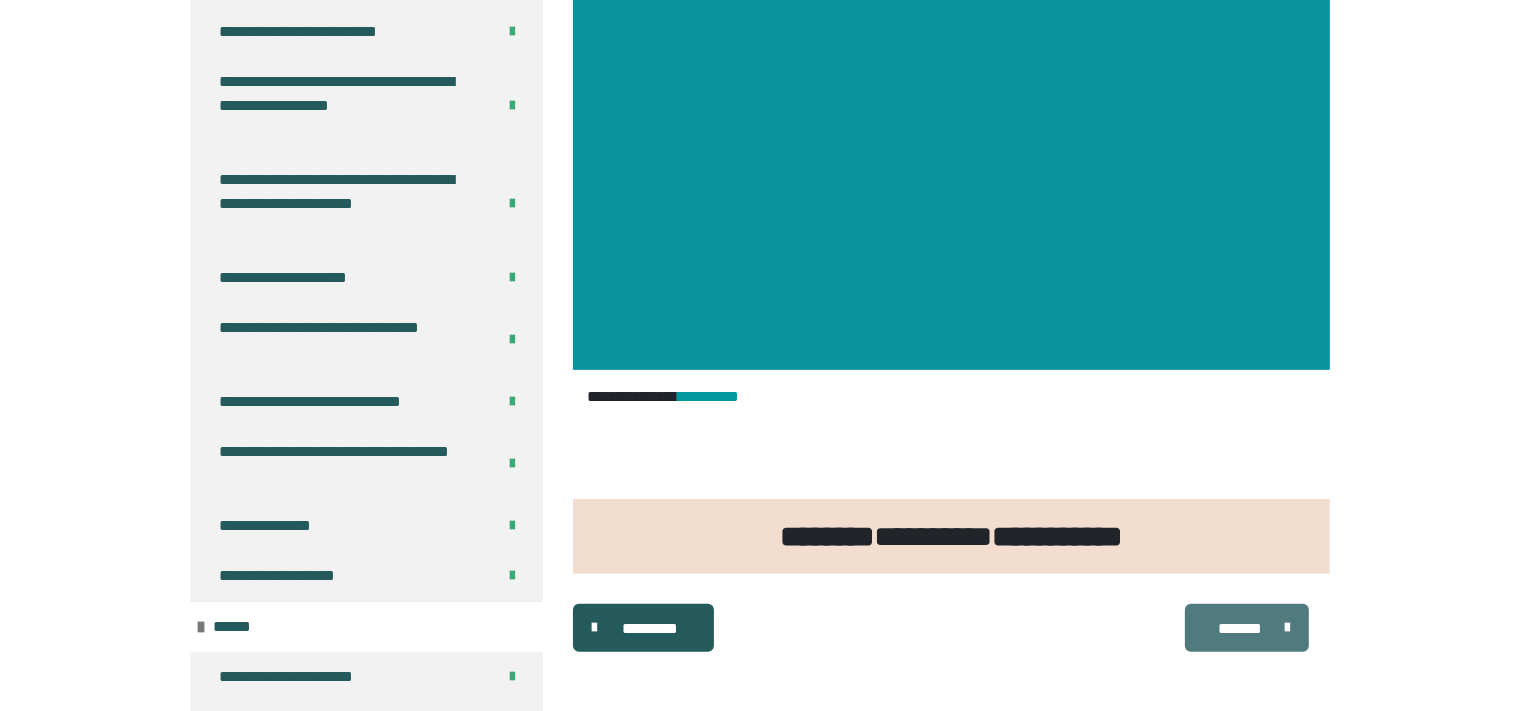click on "*******" at bounding box center [1240, 629] 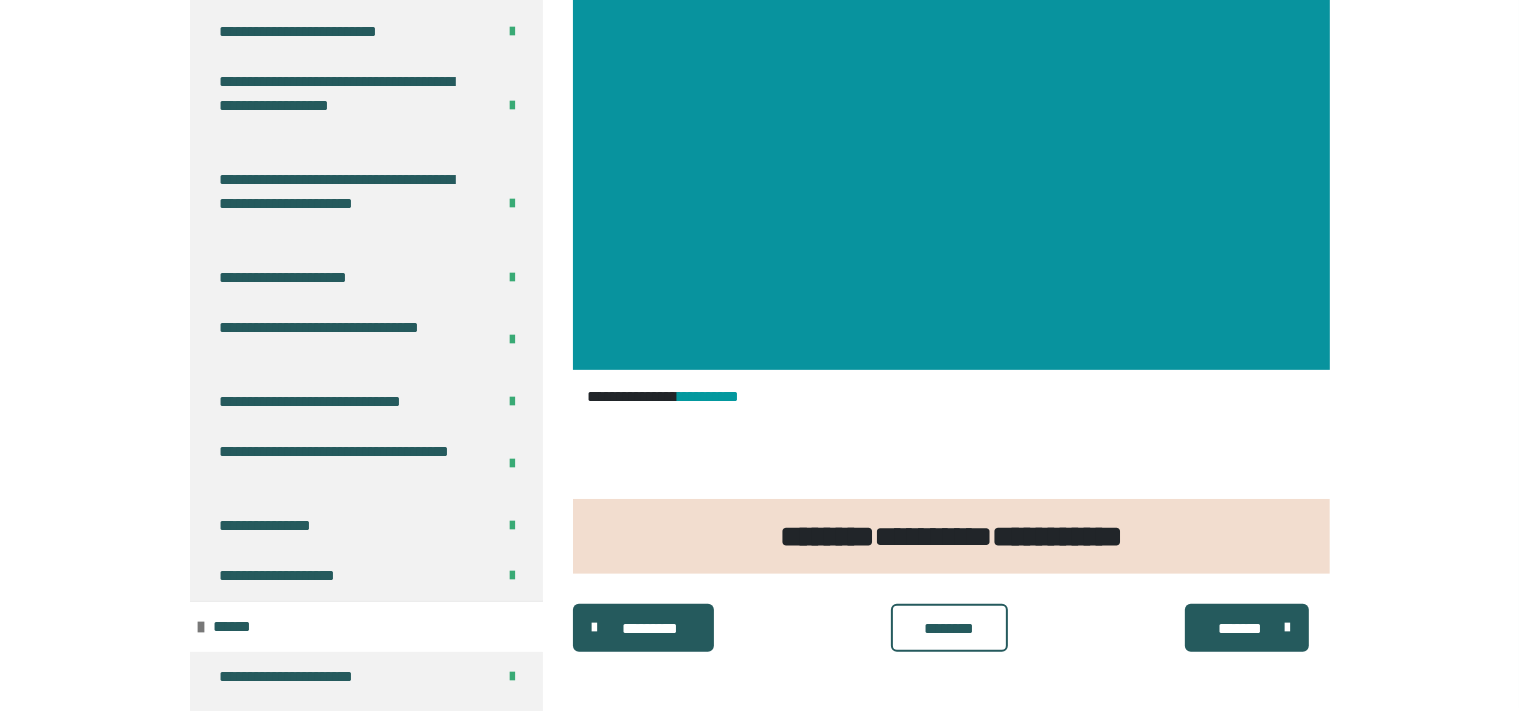 scroll, scrollTop: 141, scrollLeft: 0, axis: vertical 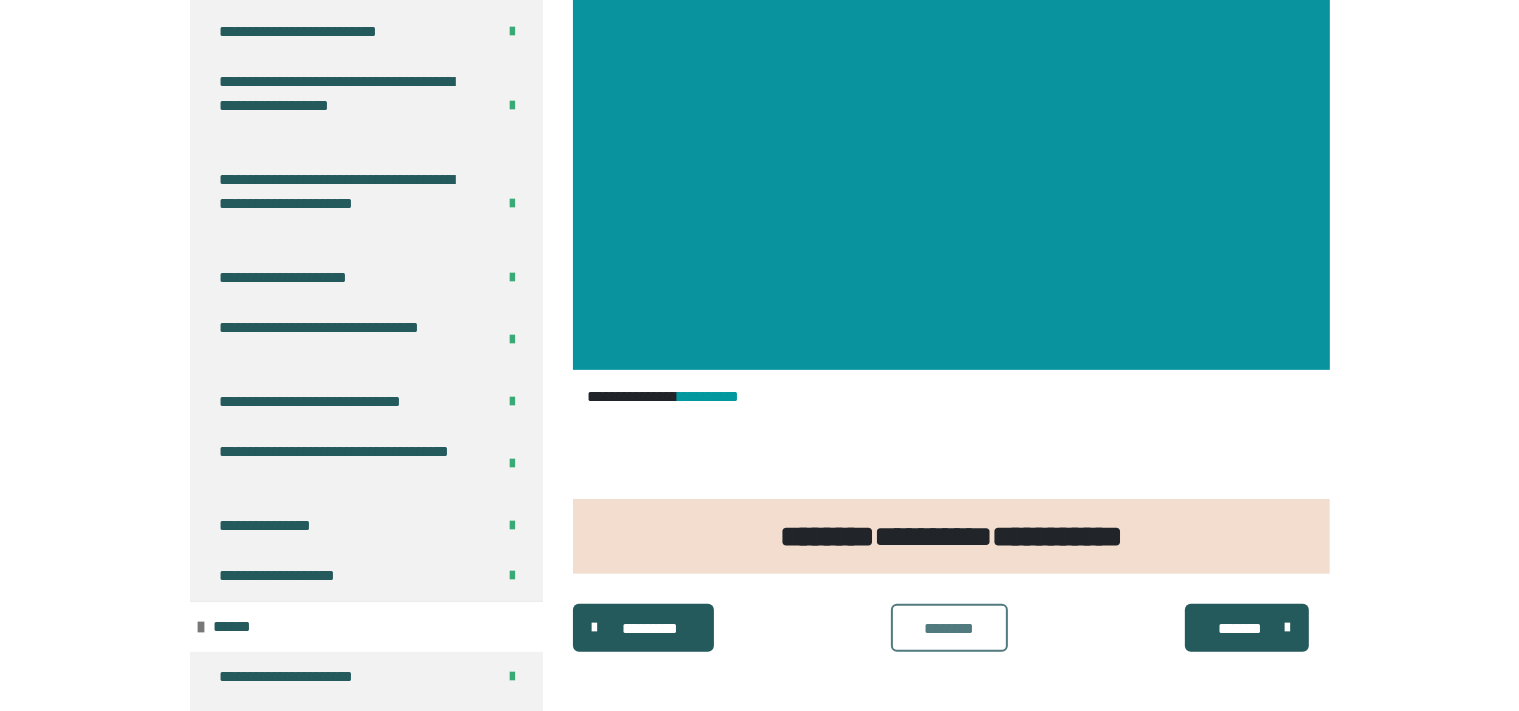 click on "********" at bounding box center (949, 629) 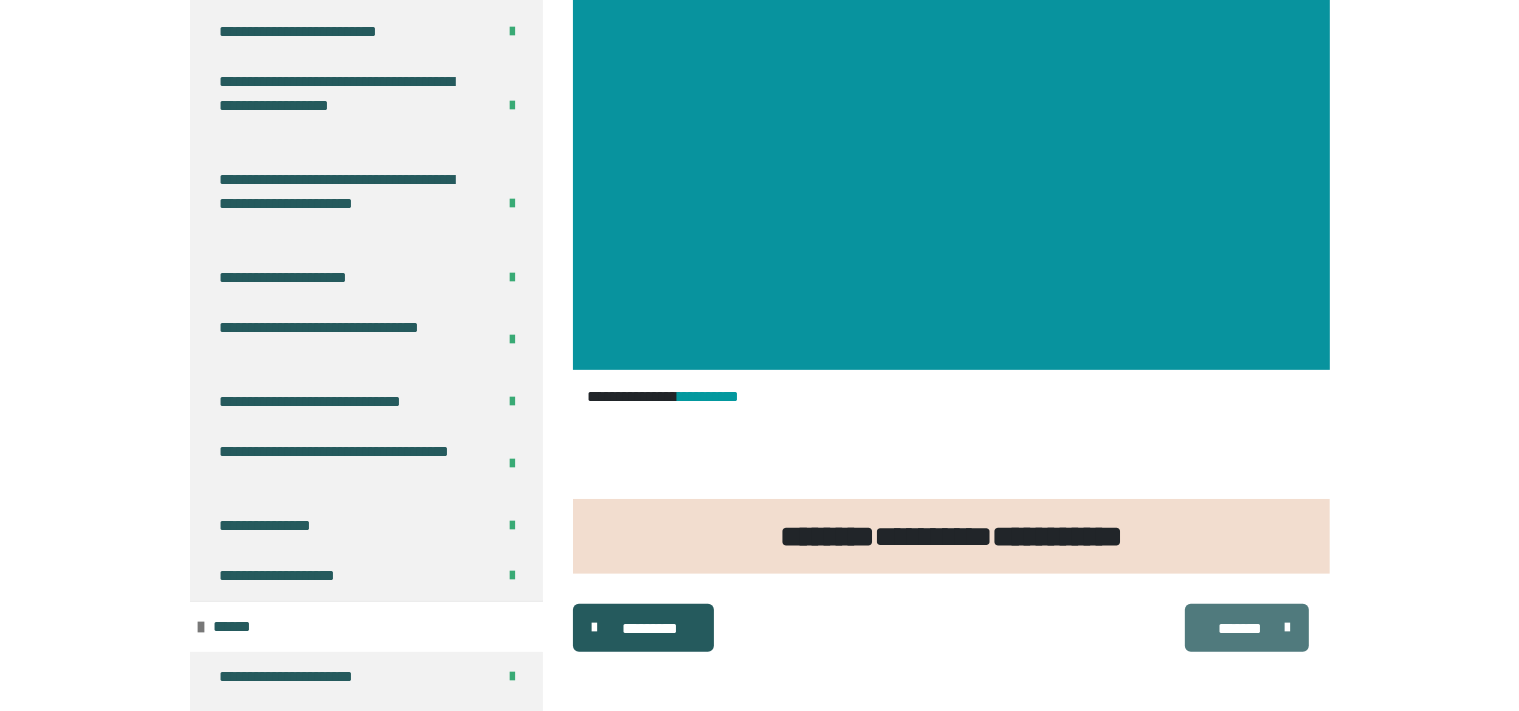 click on "*******" at bounding box center (1240, 629) 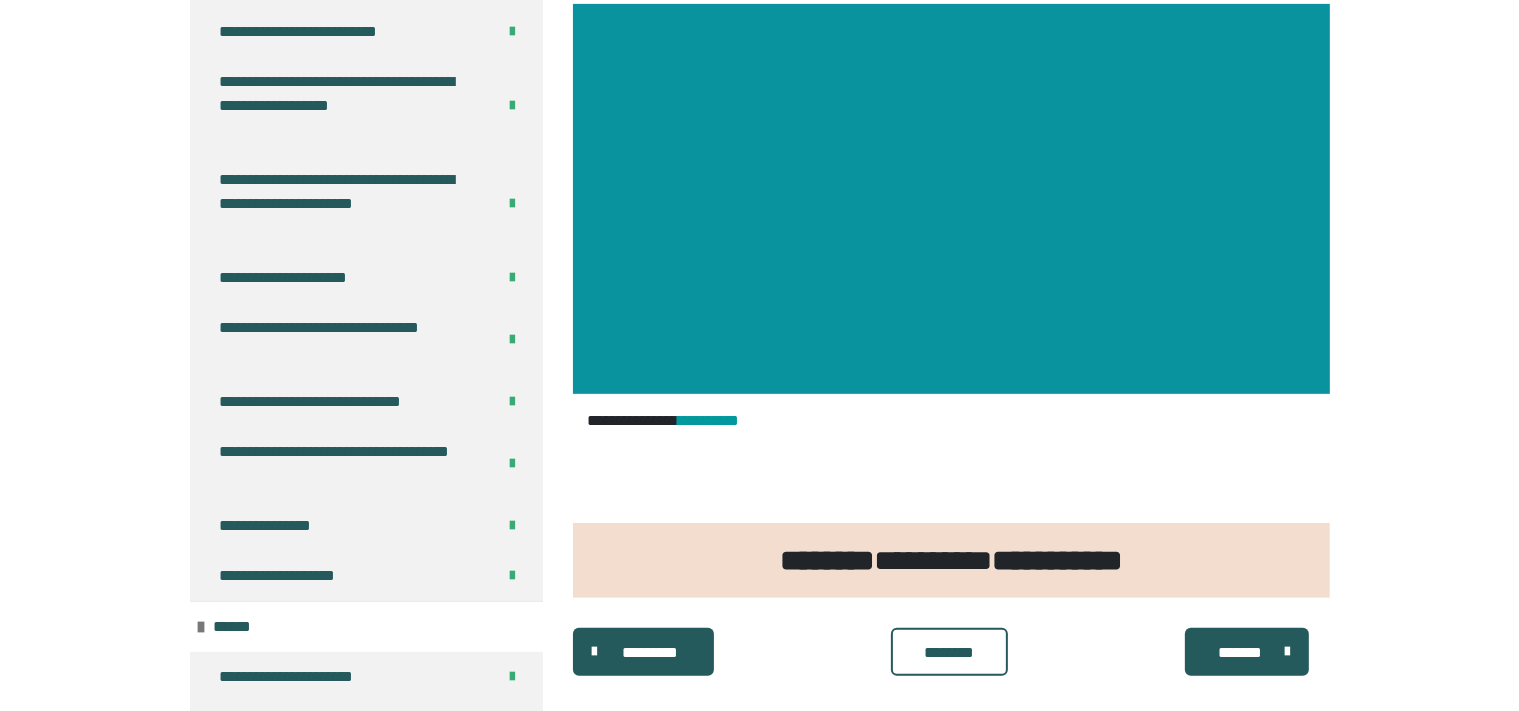 scroll, scrollTop: 764, scrollLeft: 0, axis: vertical 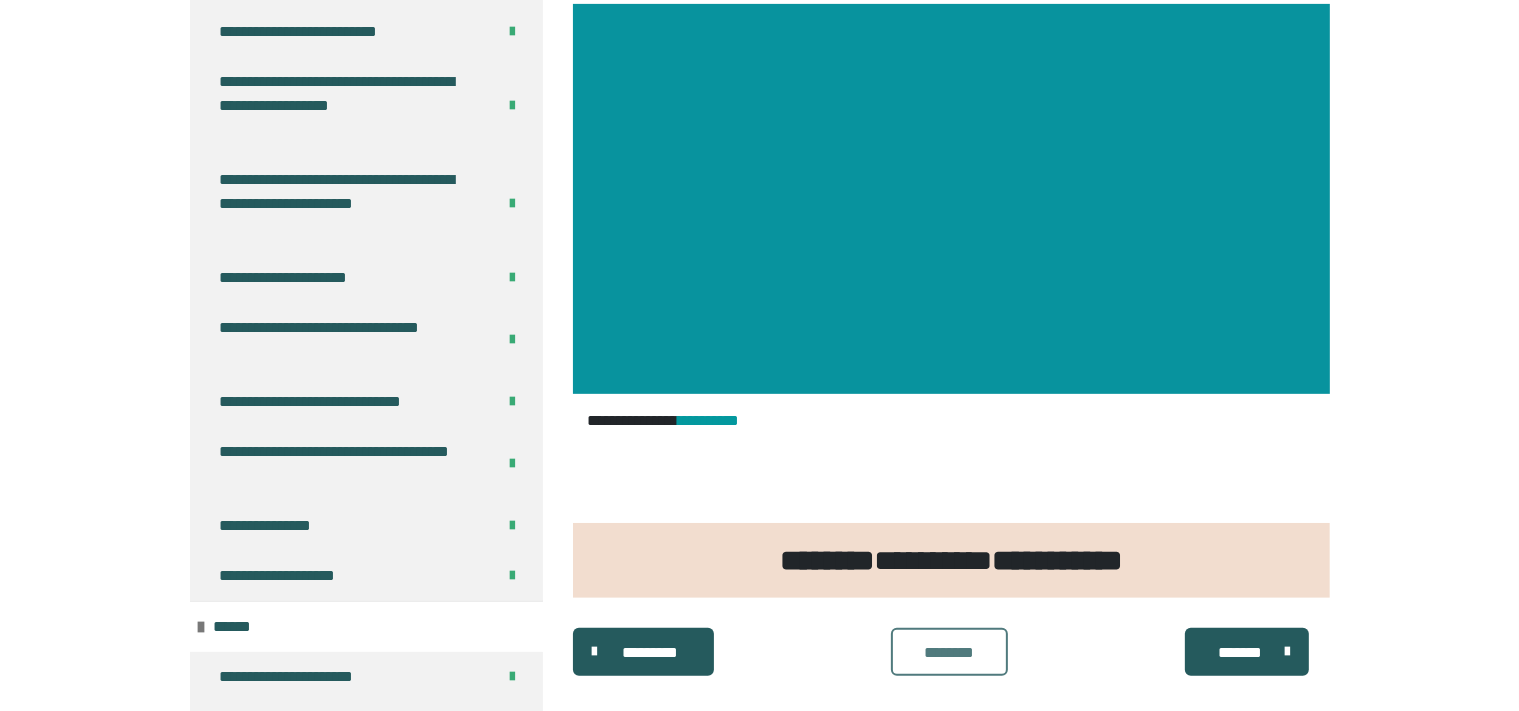 click on "********" at bounding box center (949, 653) 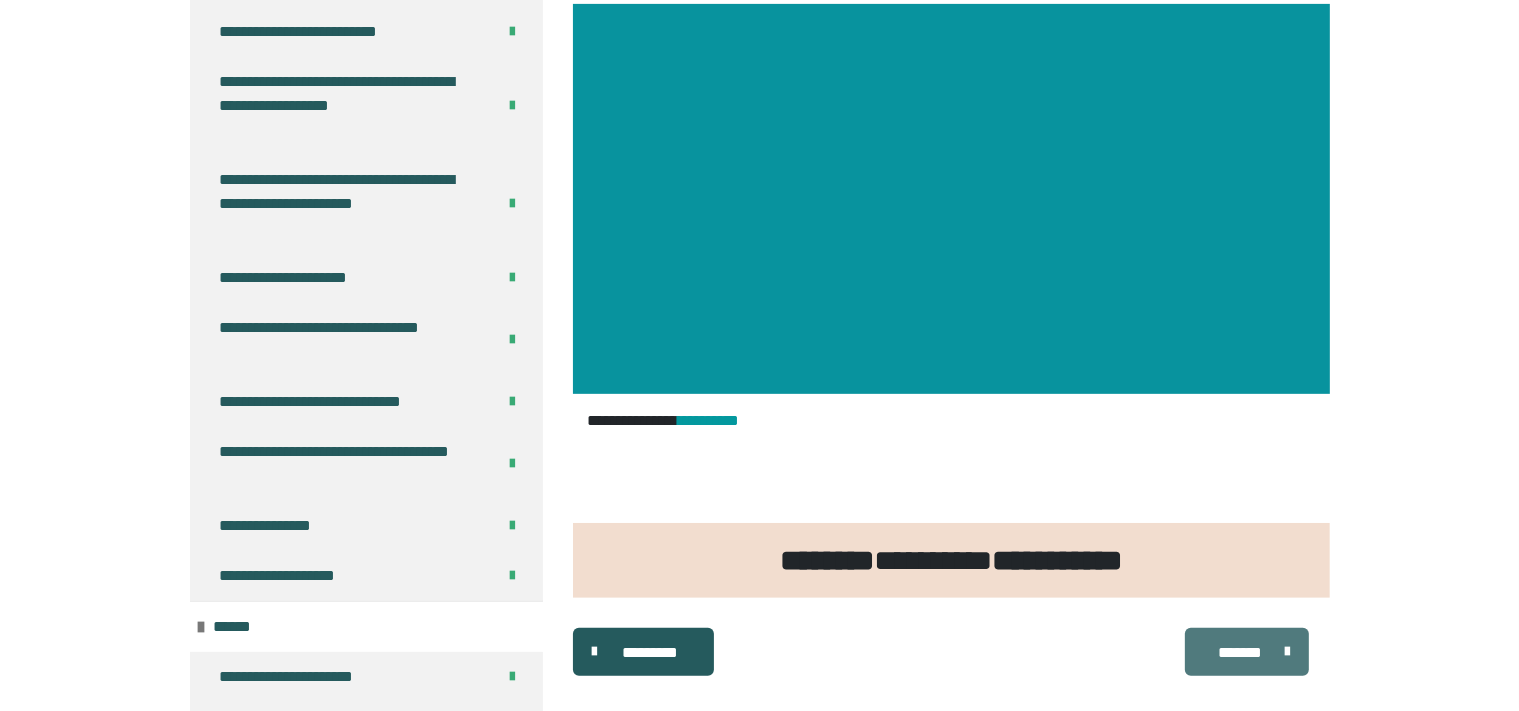 click on "*******" at bounding box center (1240, 653) 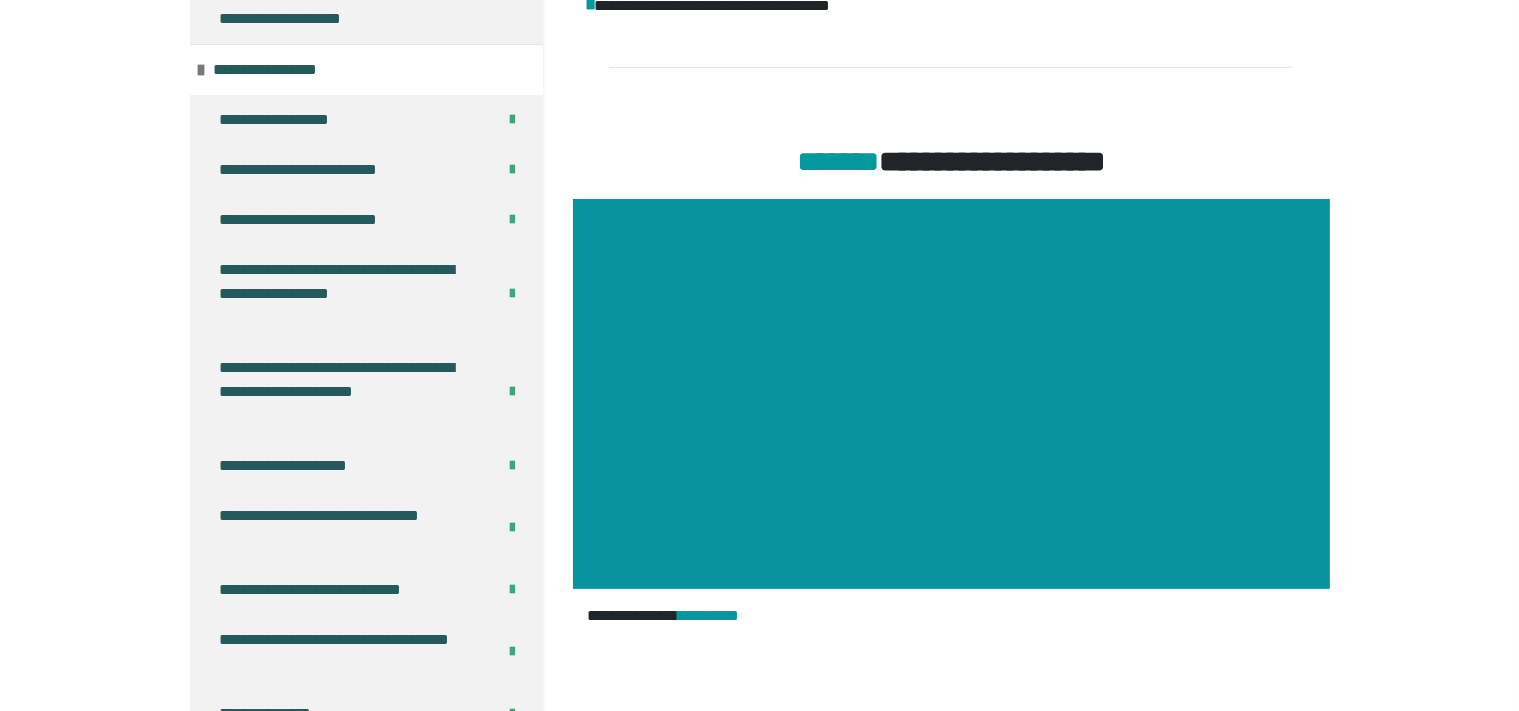 scroll, scrollTop: 141, scrollLeft: 0, axis: vertical 